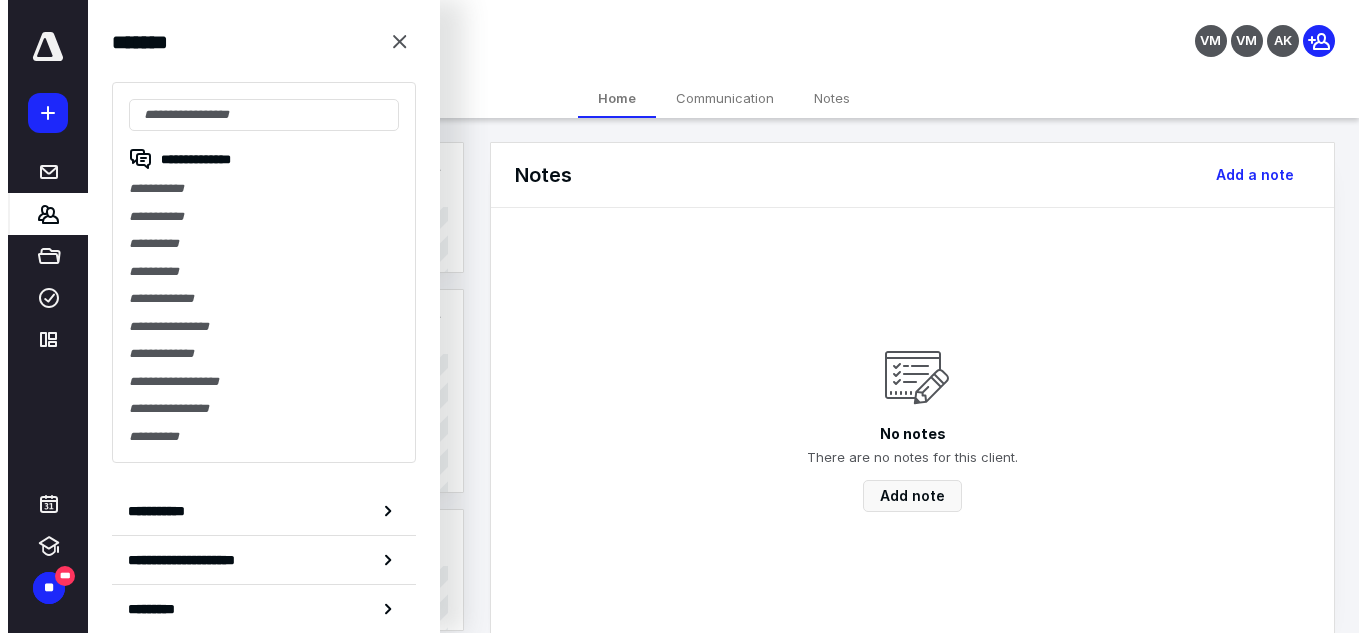 scroll, scrollTop: 0, scrollLeft: 0, axis: both 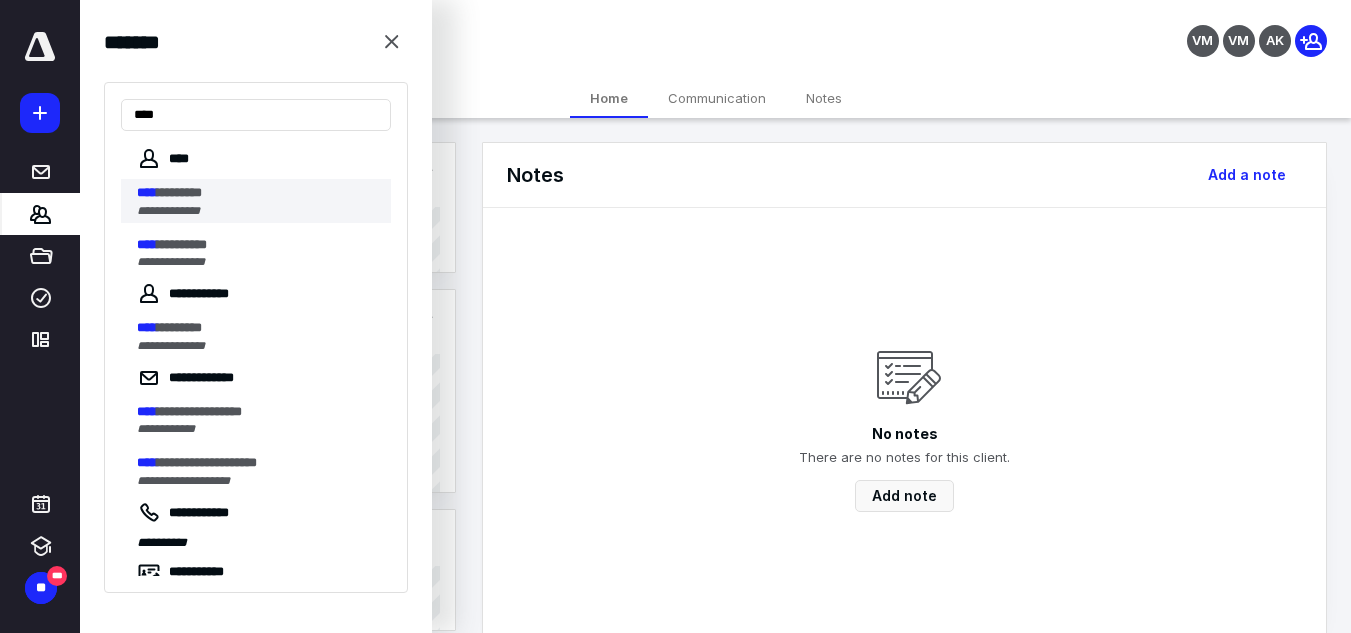 type on "****" 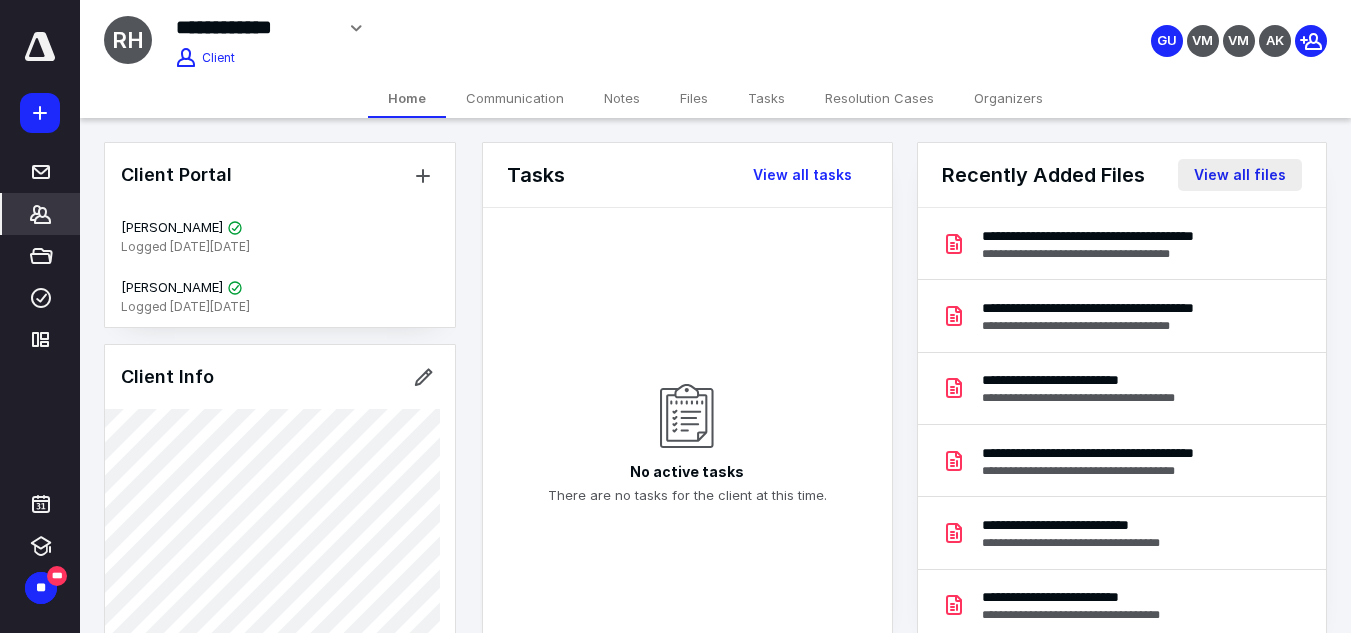 click on "View all files" at bounding box center [1240, 175] 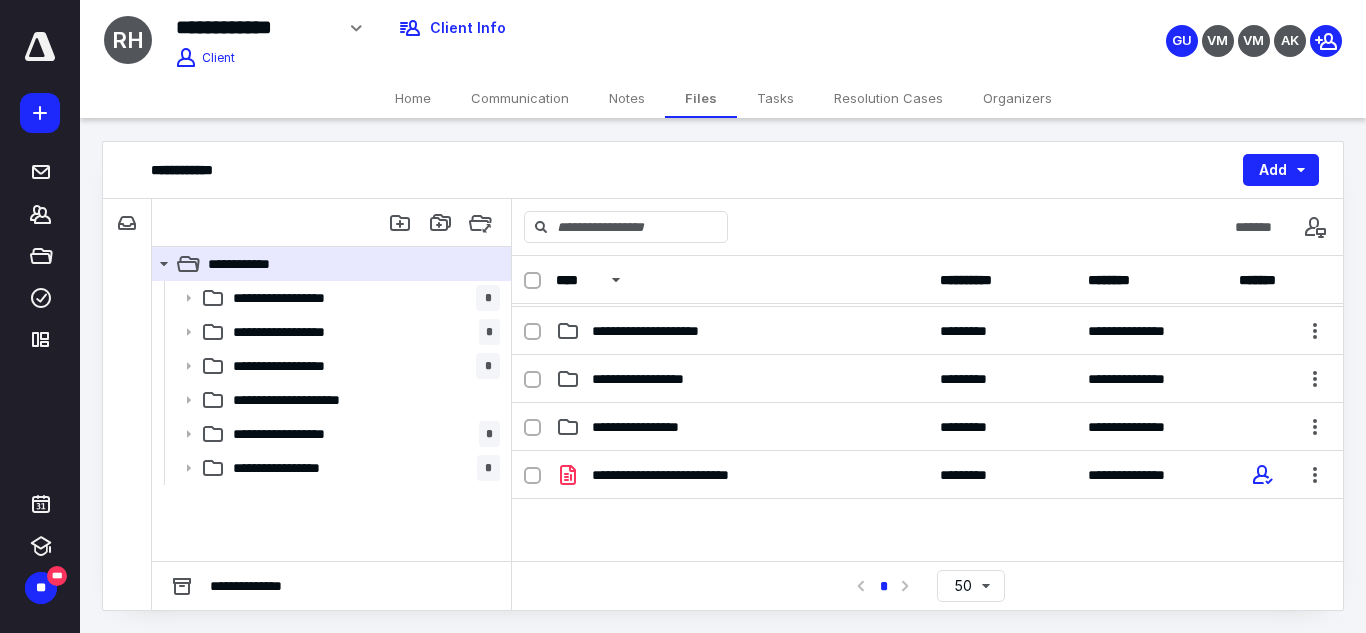scroll, scrollTop: 149, scrollLeft: 0, axis: vertical 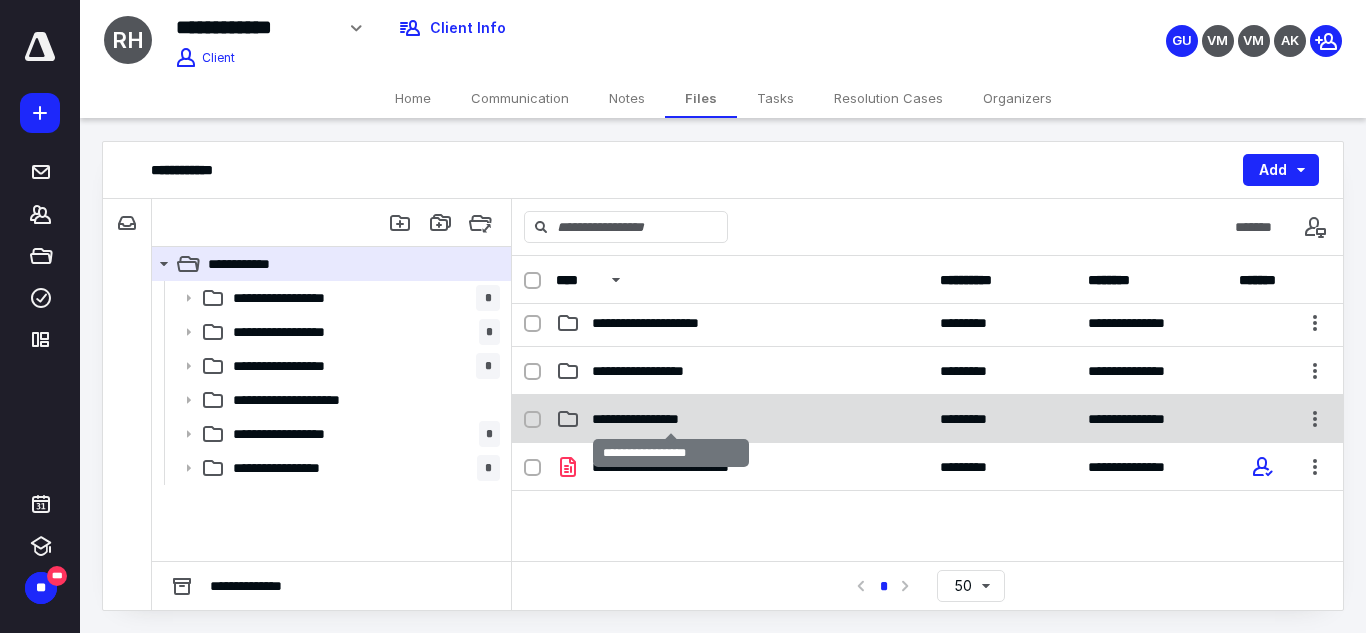 click on "**********" at bounding box center (671, 419) 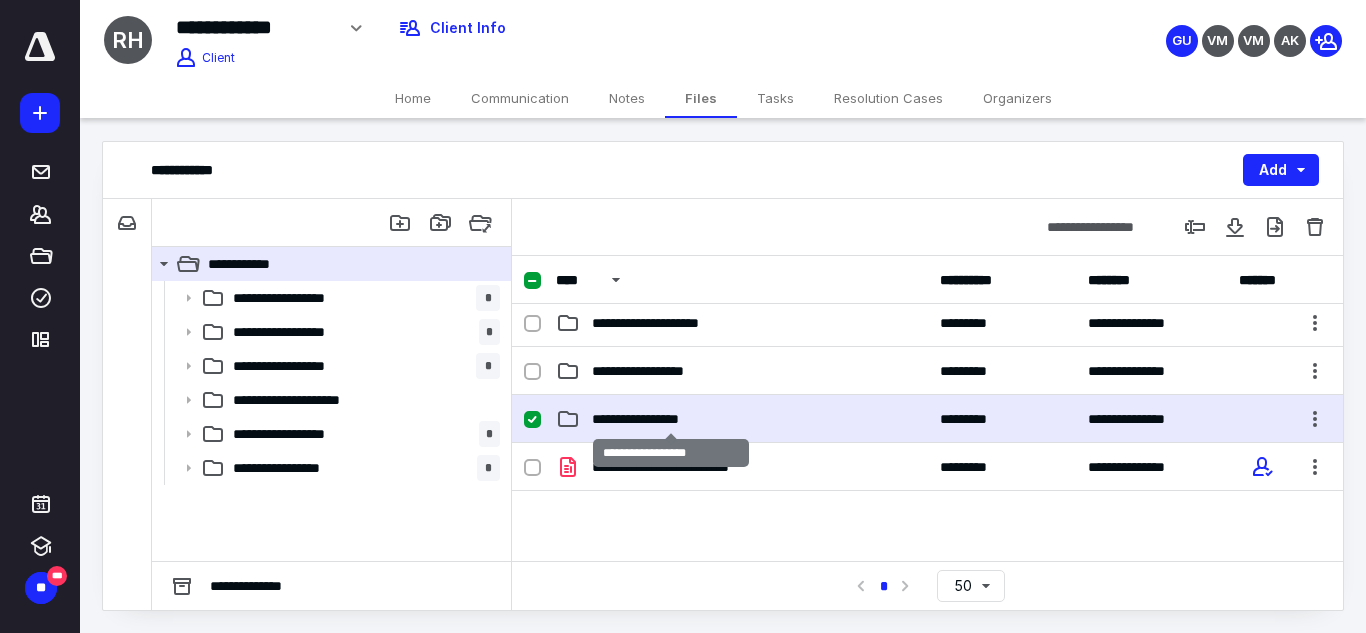 click on "**********" at bounding box center (671, 419) 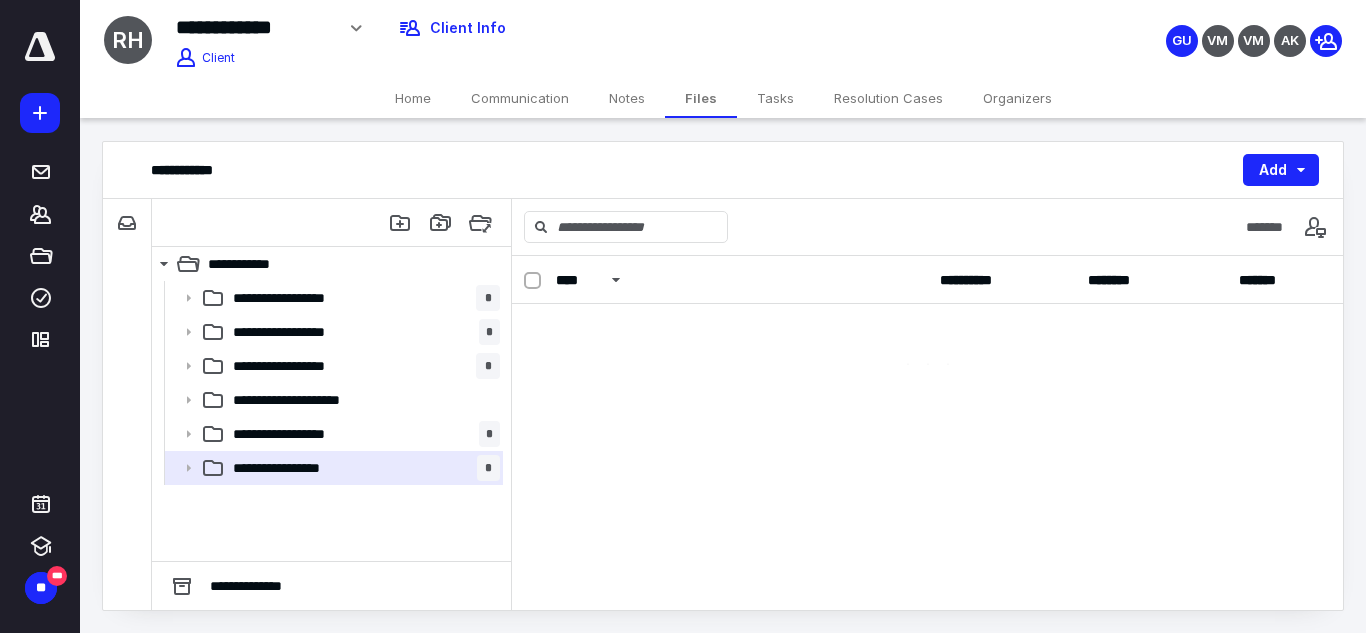 scroll, scrollTop: 0, scrollLeft: 0, axis: both 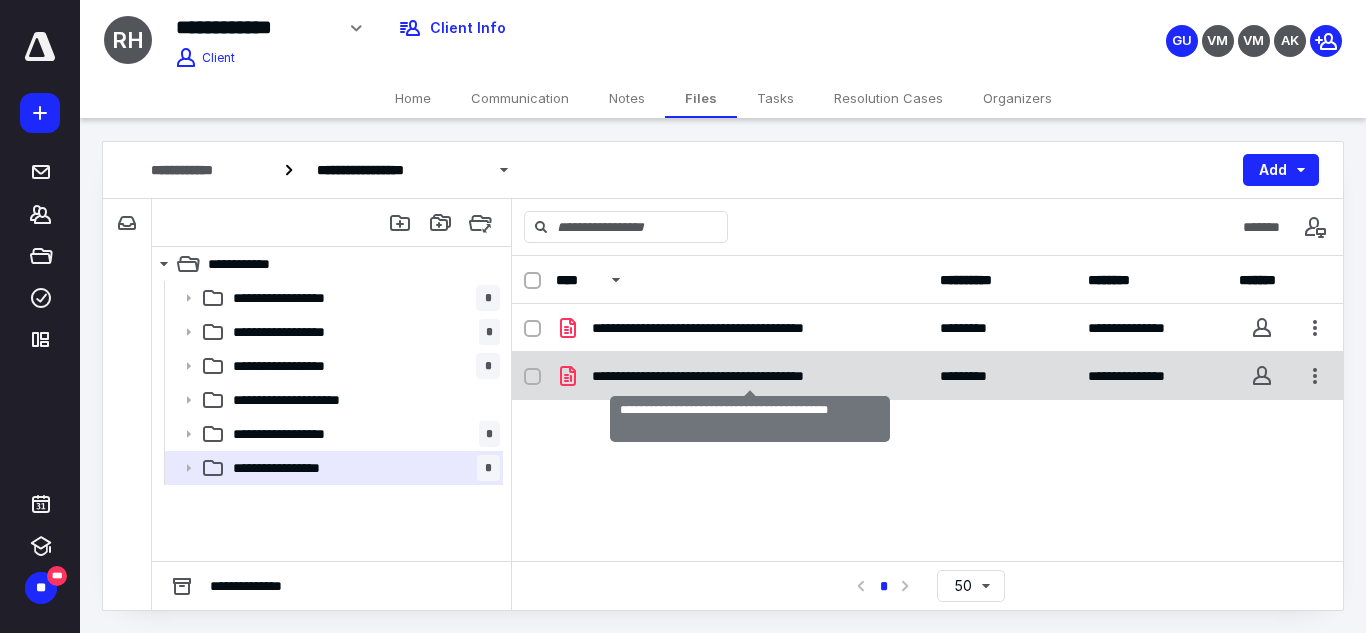click on "**********" at bounding box center [750, 376] 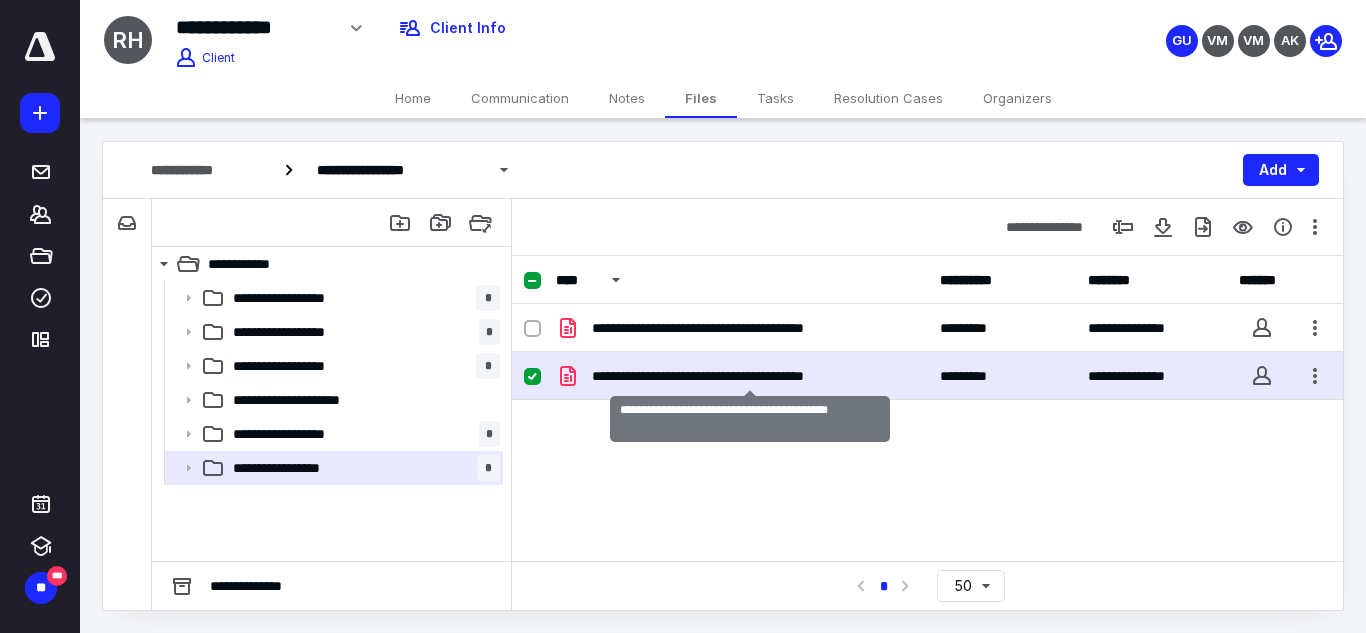 click on "**********" at bounding box center [750, 376] 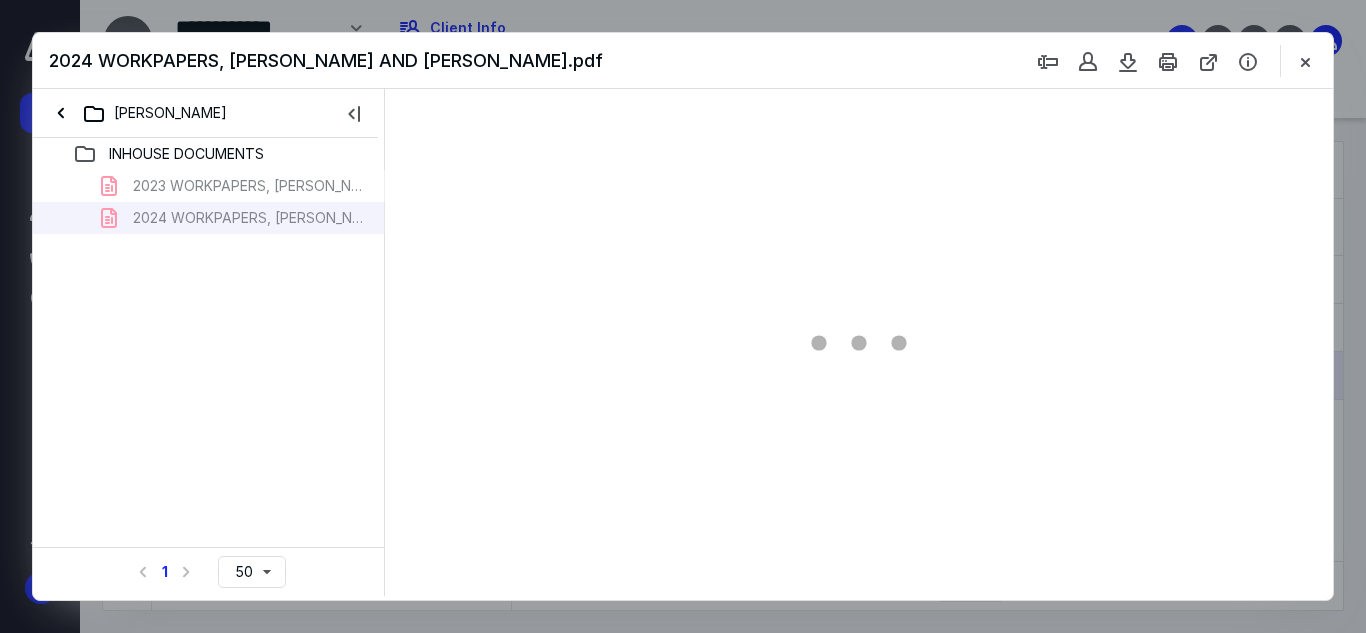 scroll, scrollTop: 0, scrollLeft: 0, axis: both 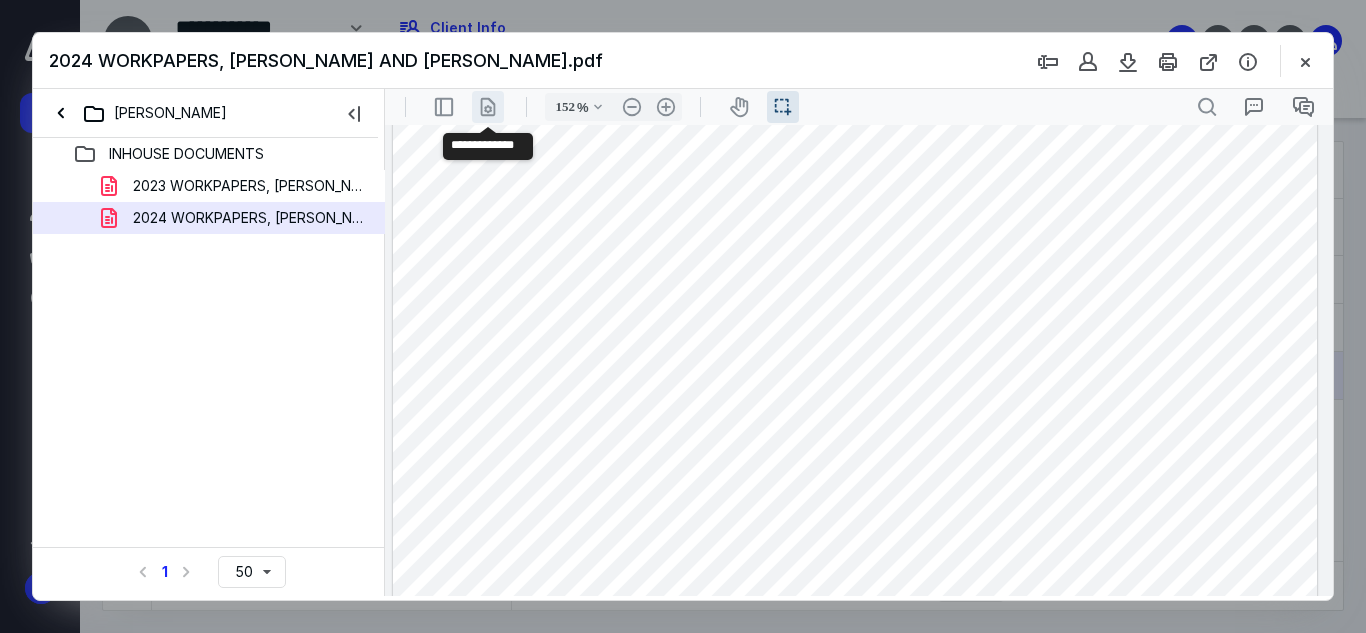 click on ".cls-1{fill:#abb0c4;} icon - header - page manipulation - line" at bounding box center [488, 107] 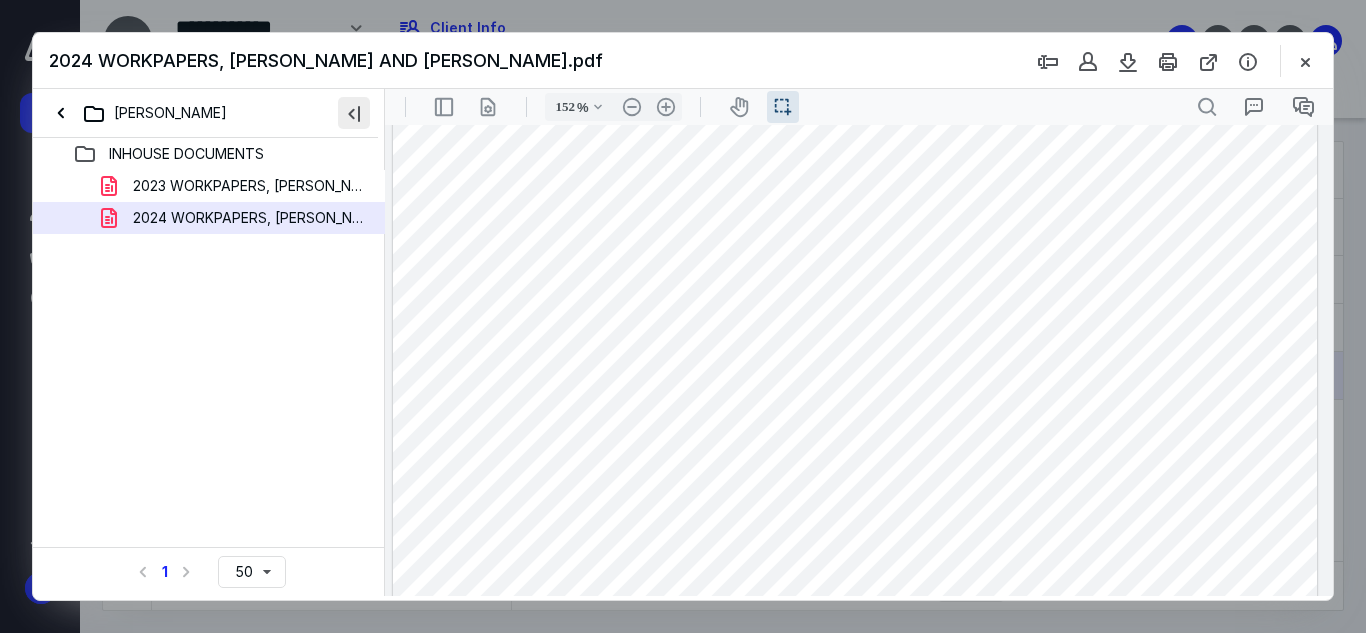 click at bounding box center (354, 113) 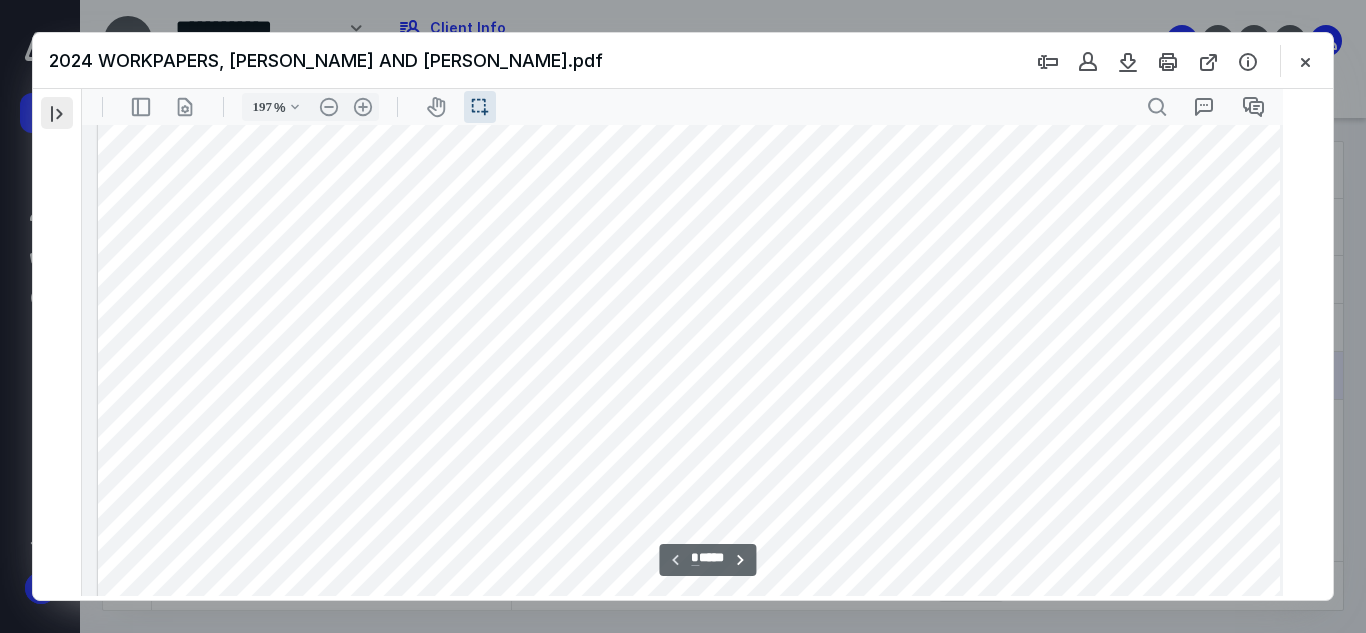 type on "200" 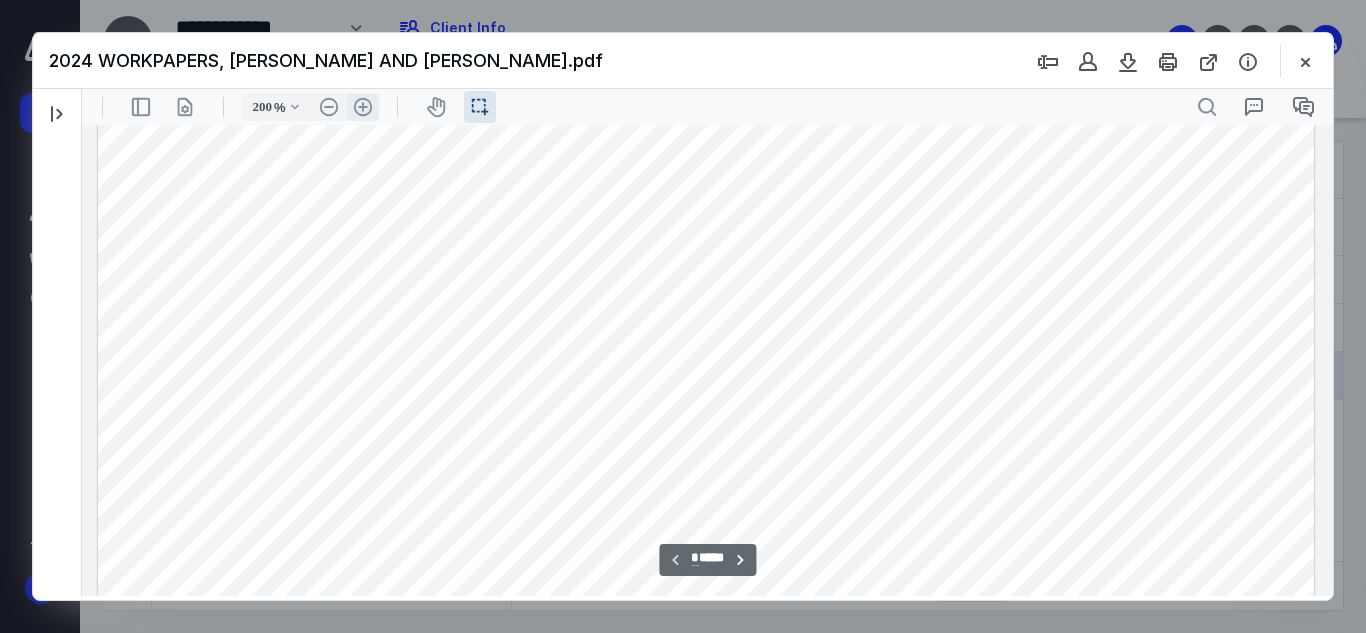 scroll, scrollTop: 44, scrollLeft: 175, axis: both 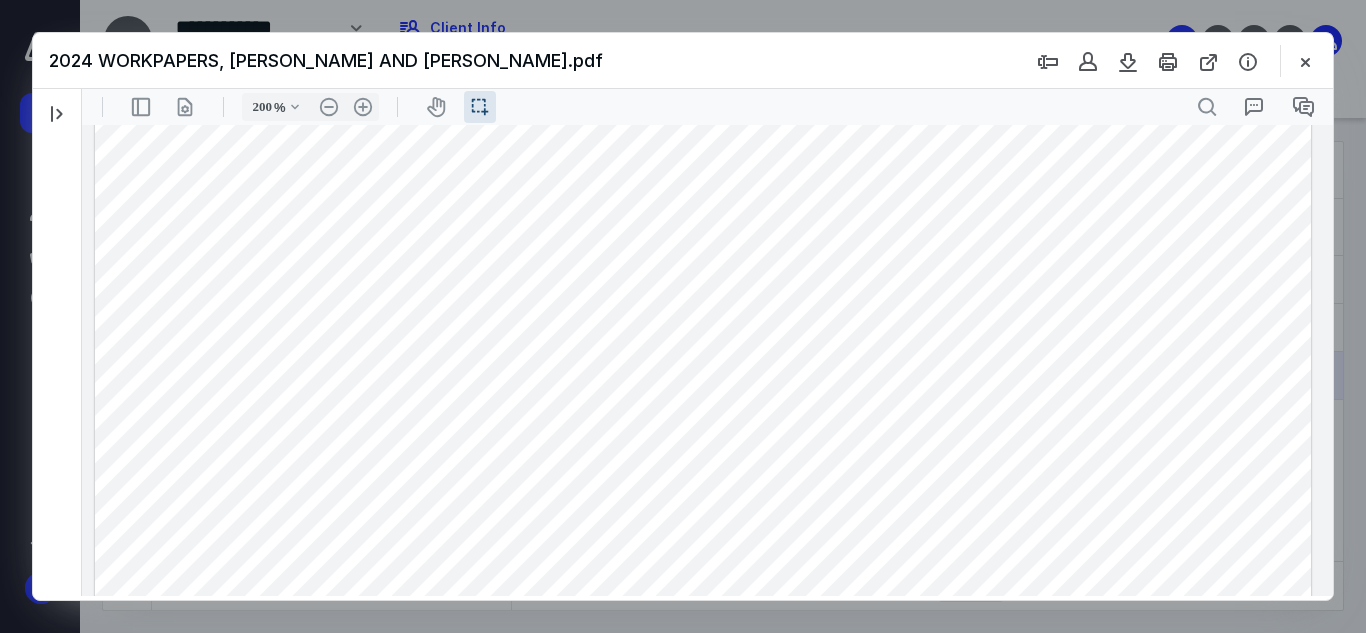 type 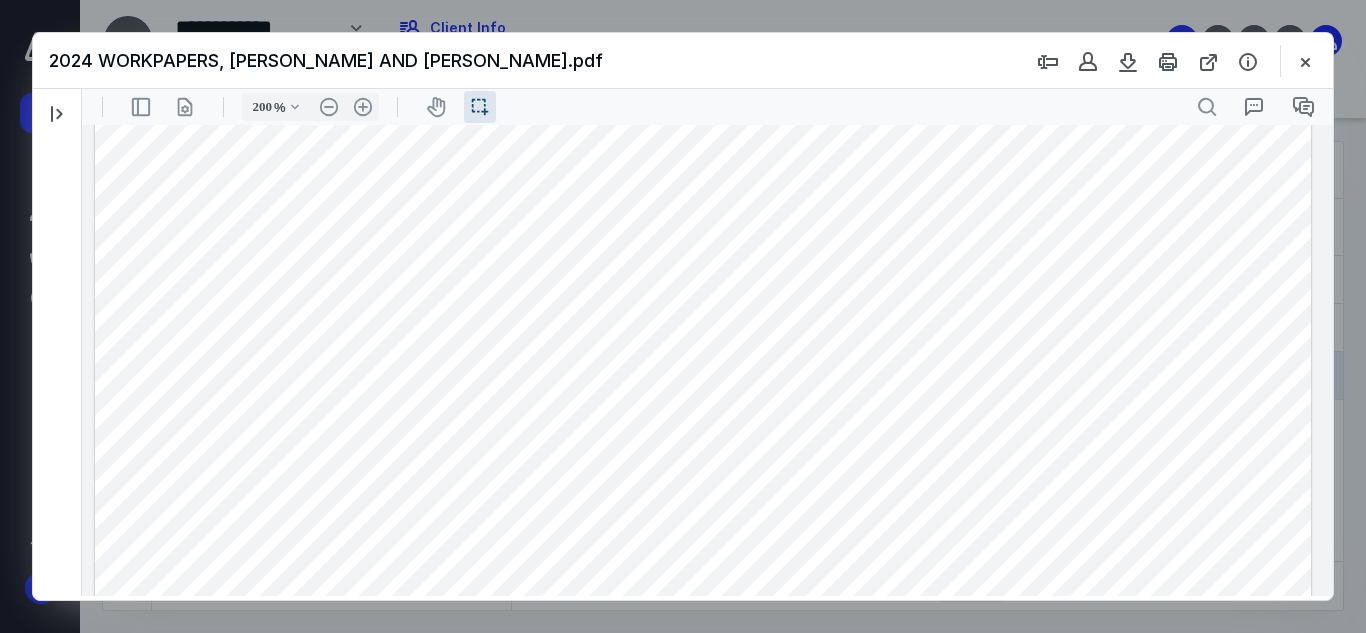drag, startPoint x: 1159, startPoint y: 587, endPoint x: 1293, endPoint y: 583, distance: 134.0597 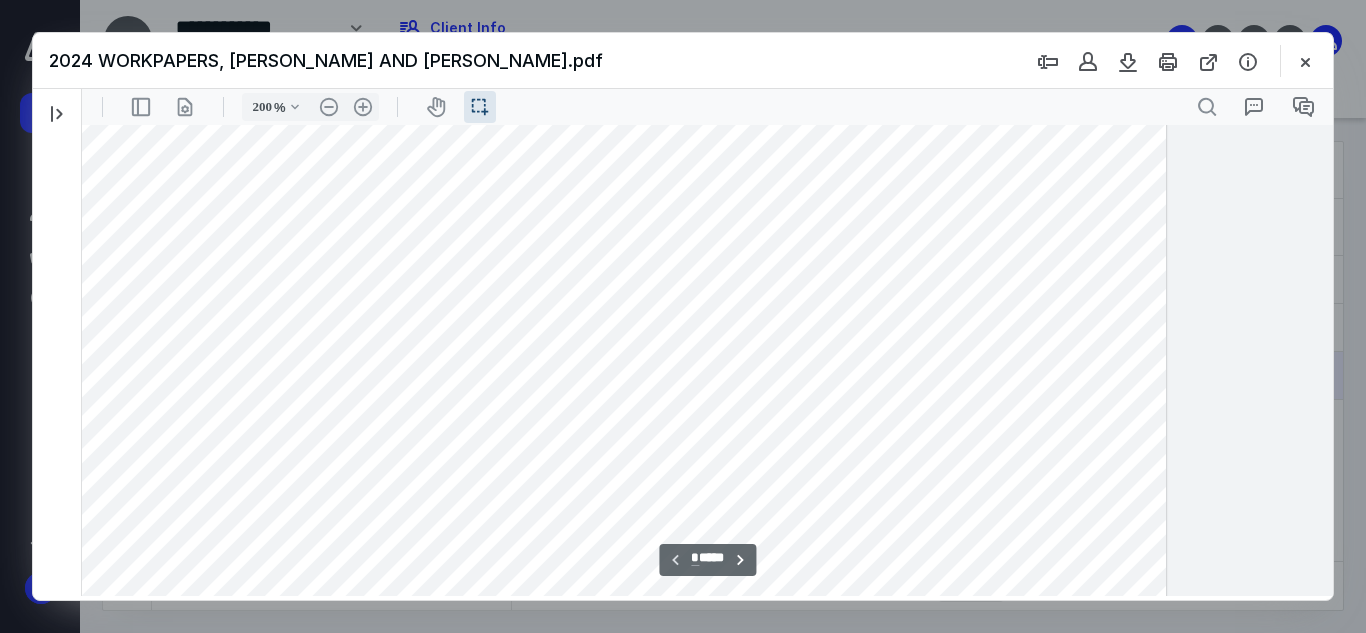 scroll, scrollTop: 165, scrollLeft: 334, axis: both 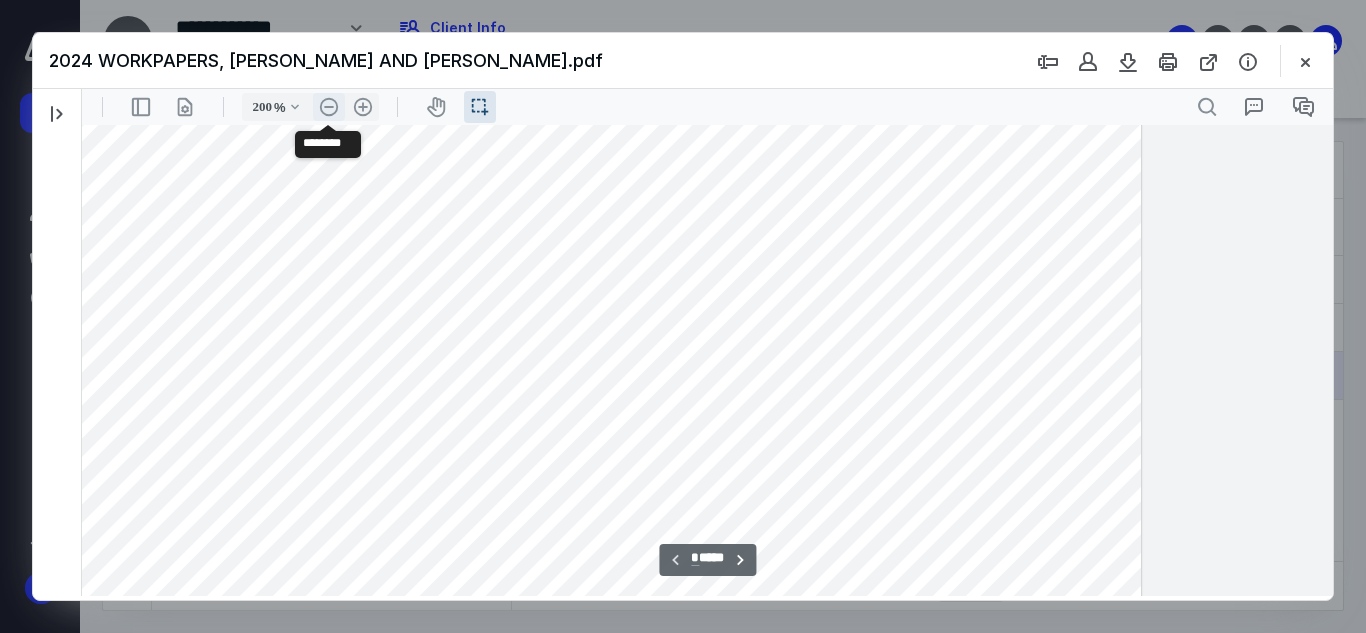 click on ".cls-1{fill:#abb0c4;} icon - header - zoom - out - line" at bounding box center [329, 107] 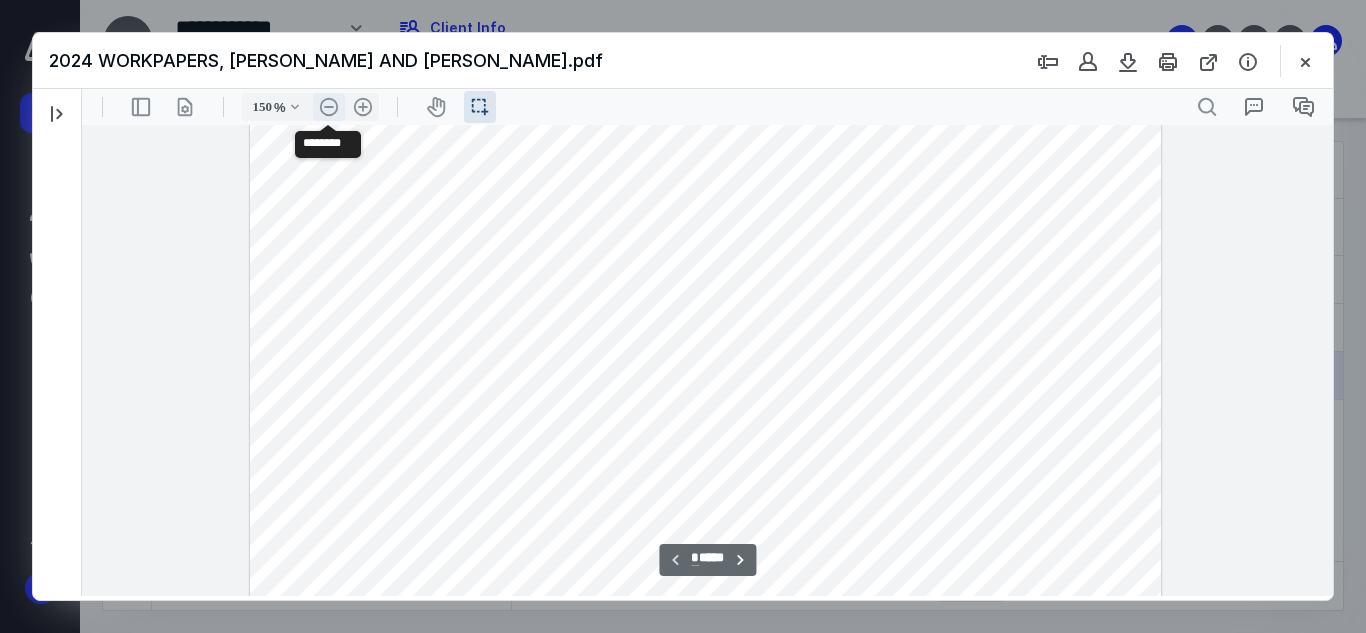 scroll, scrollTop: 69, scrollLeft: 0, axis: vertical 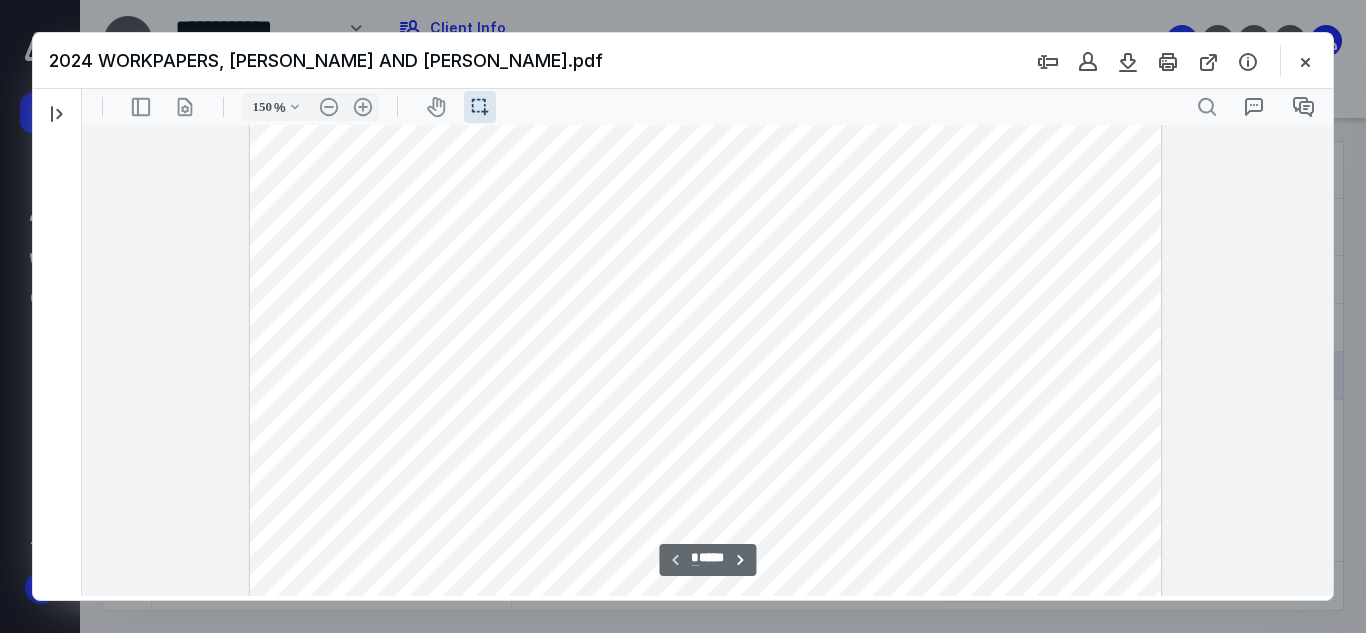 click on "**********" at bounding box center [707, 360] 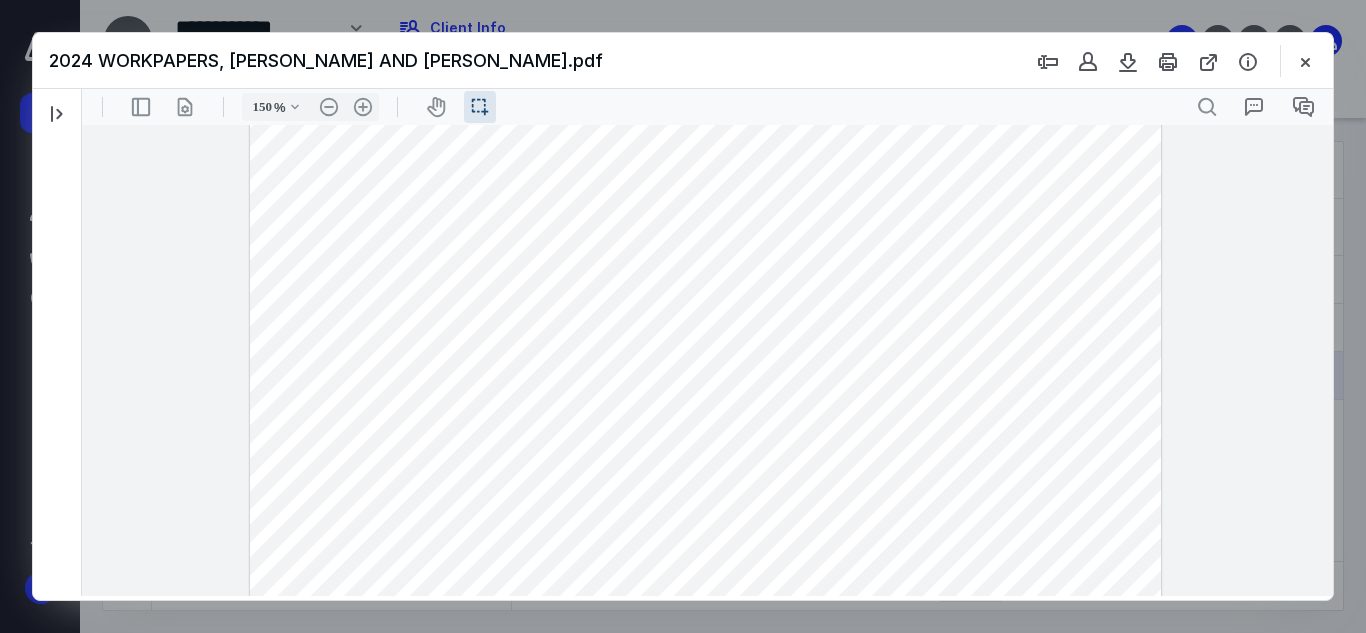 click on "**********" at bounding box center [707, 360] 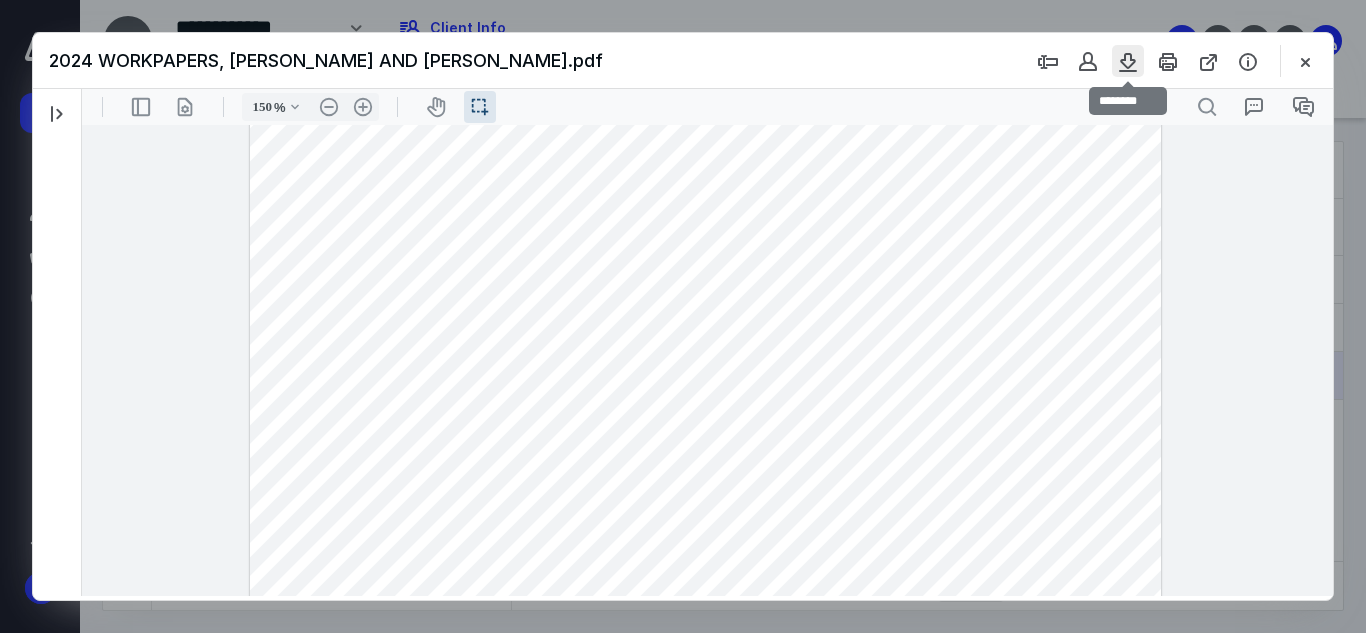 click at bounding box center [1128, 61] 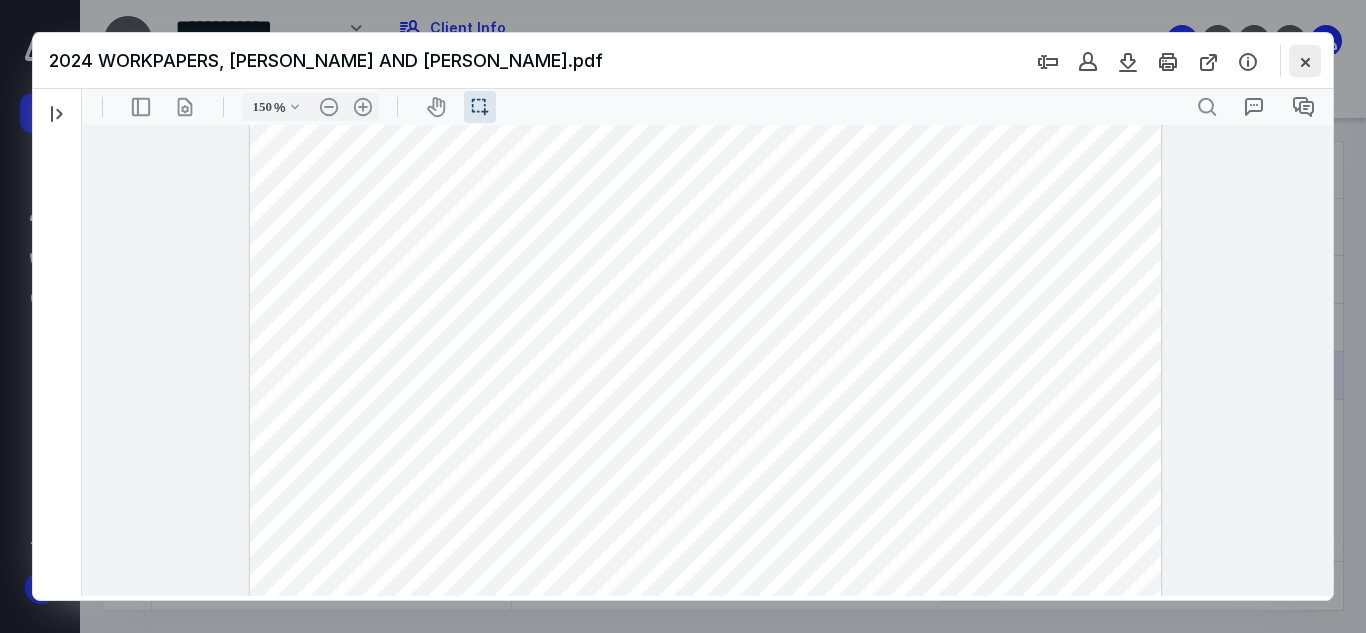 click at bounding box center (1305, 61) 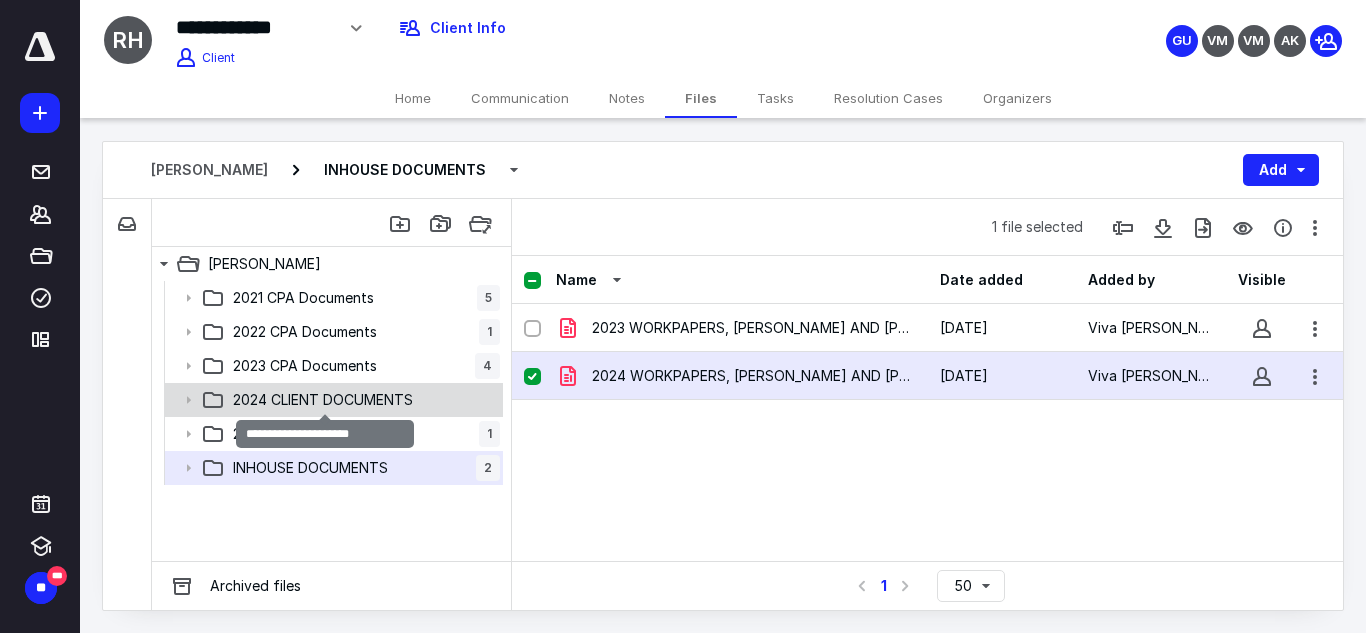 click on "2024 CLIENT DOCUMENTS" at bounding box center (323, 400) 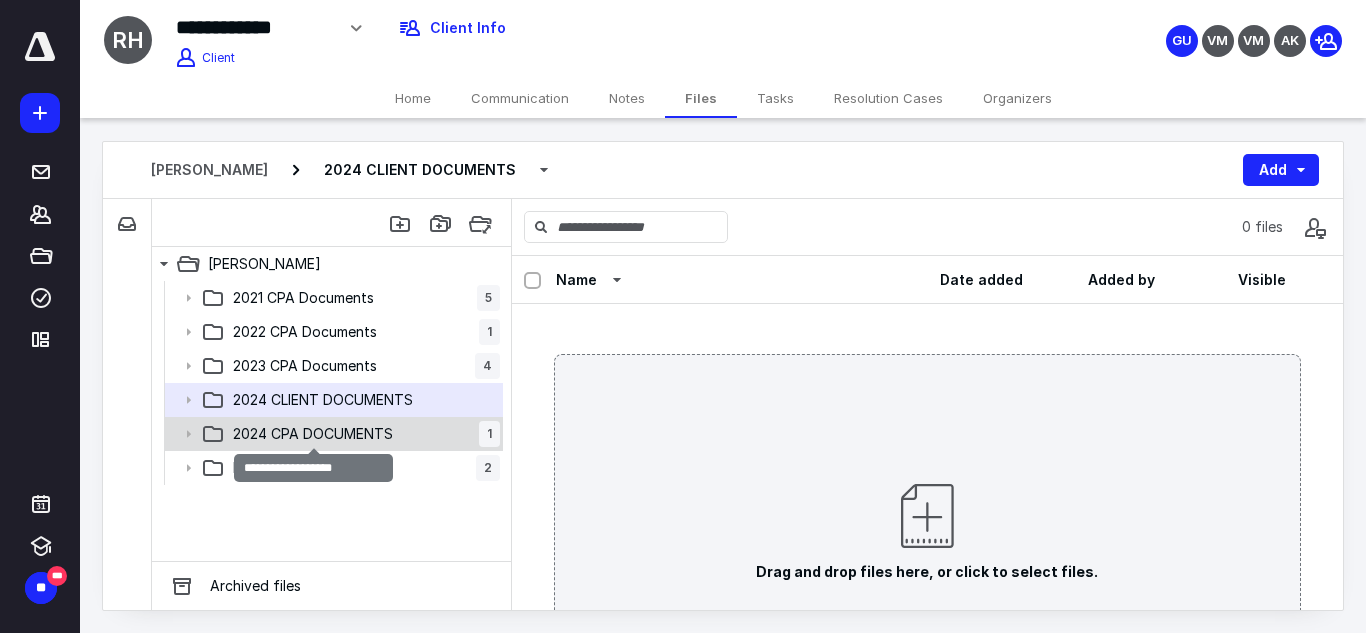 click on "2024 CPA DOCUMENTS" at bounding box center [313, 434] 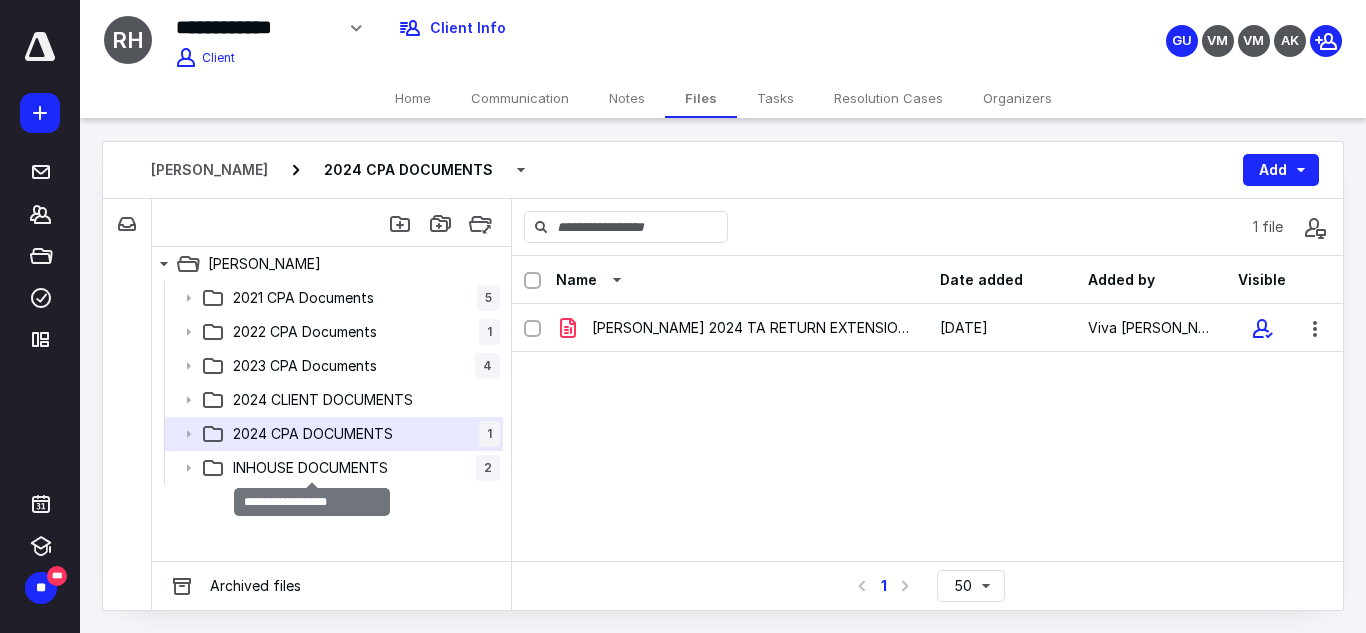 click on "INHOUSE DOCUMENTS" at bounding box center (310, 468) 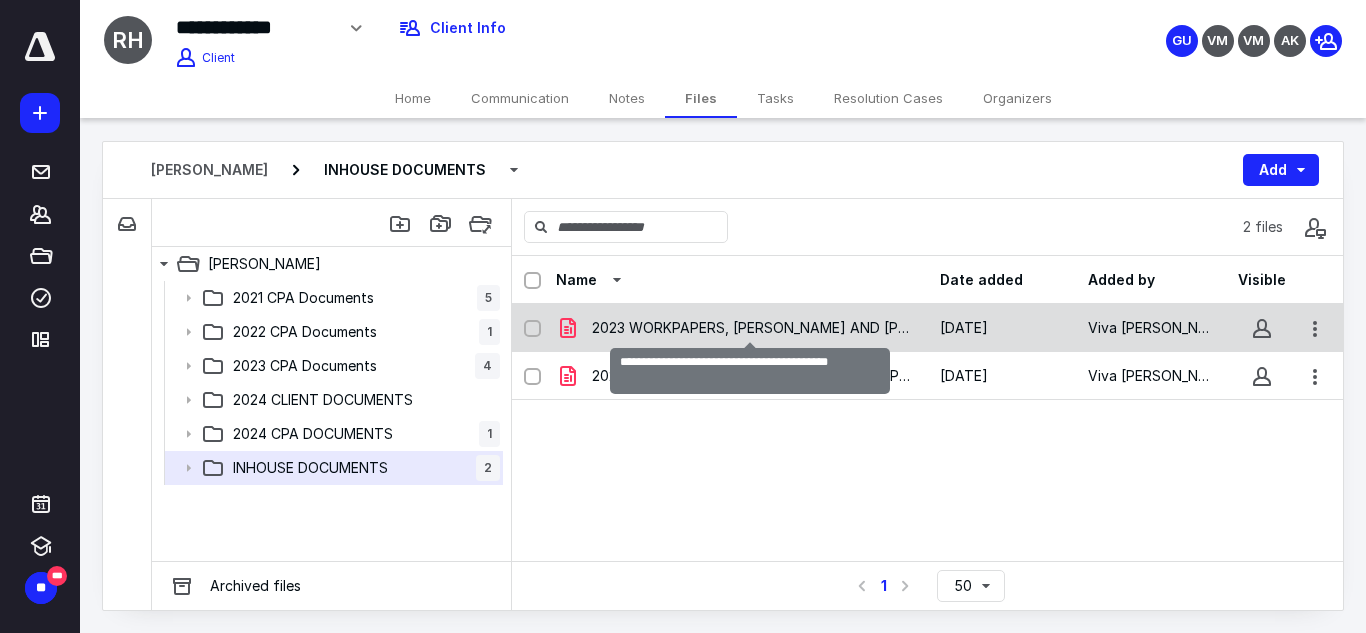 click on "2023 WORKPAPERS, [PERSON_NAME] AND [PERSON_NAME].pdf" at bounding box center (754, 328) 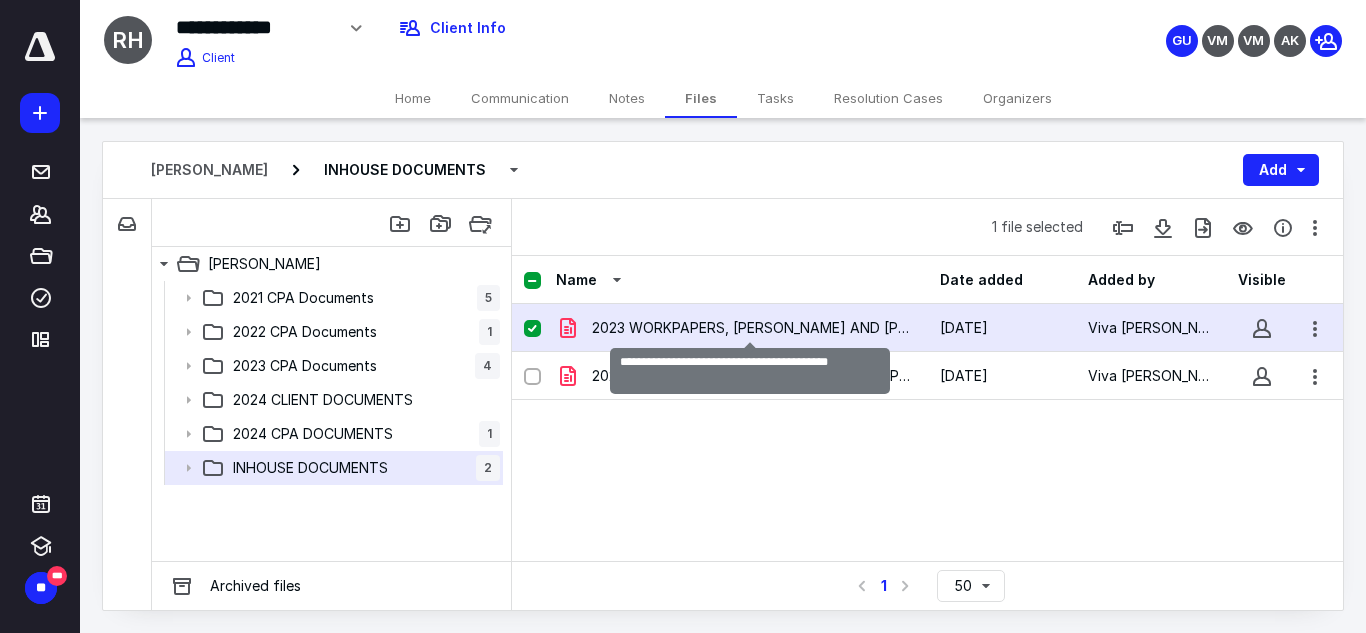 click on "2023 WORKPAPERS, [PERSON_NAME] AND [PERSON_NAME].pdf" at bounding box center (754, 328) 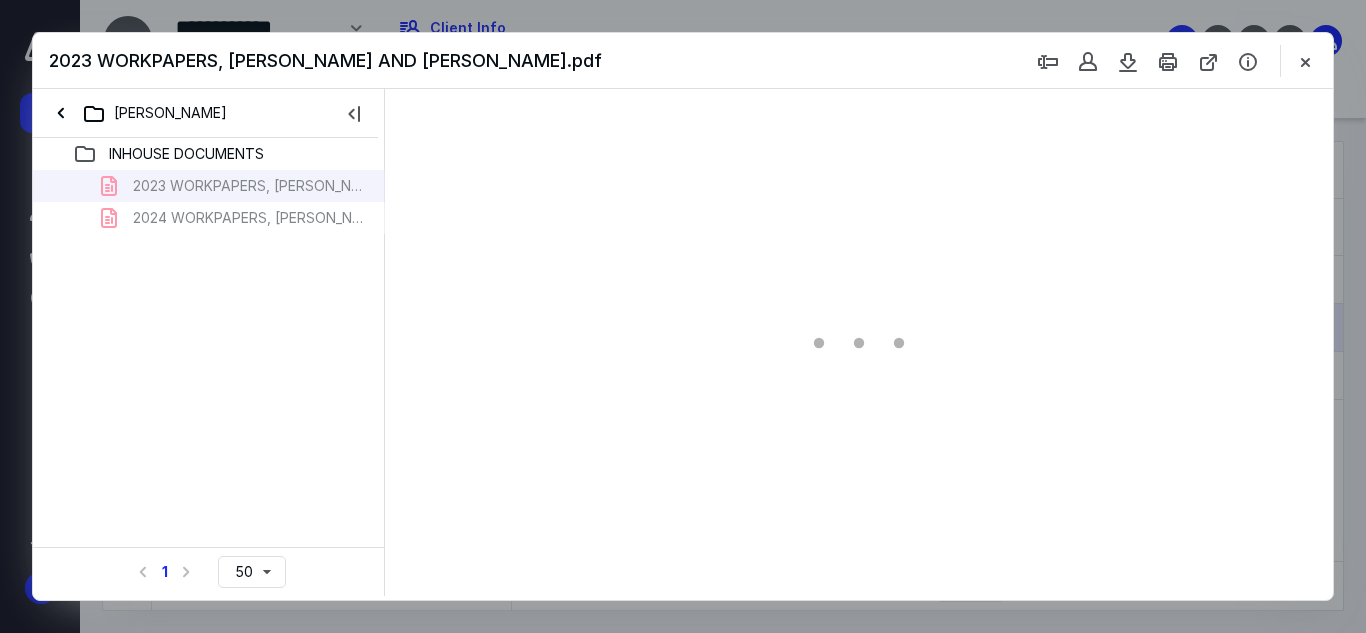 scroll, scrollTop: 0, scrollLeft: 0, axis: both 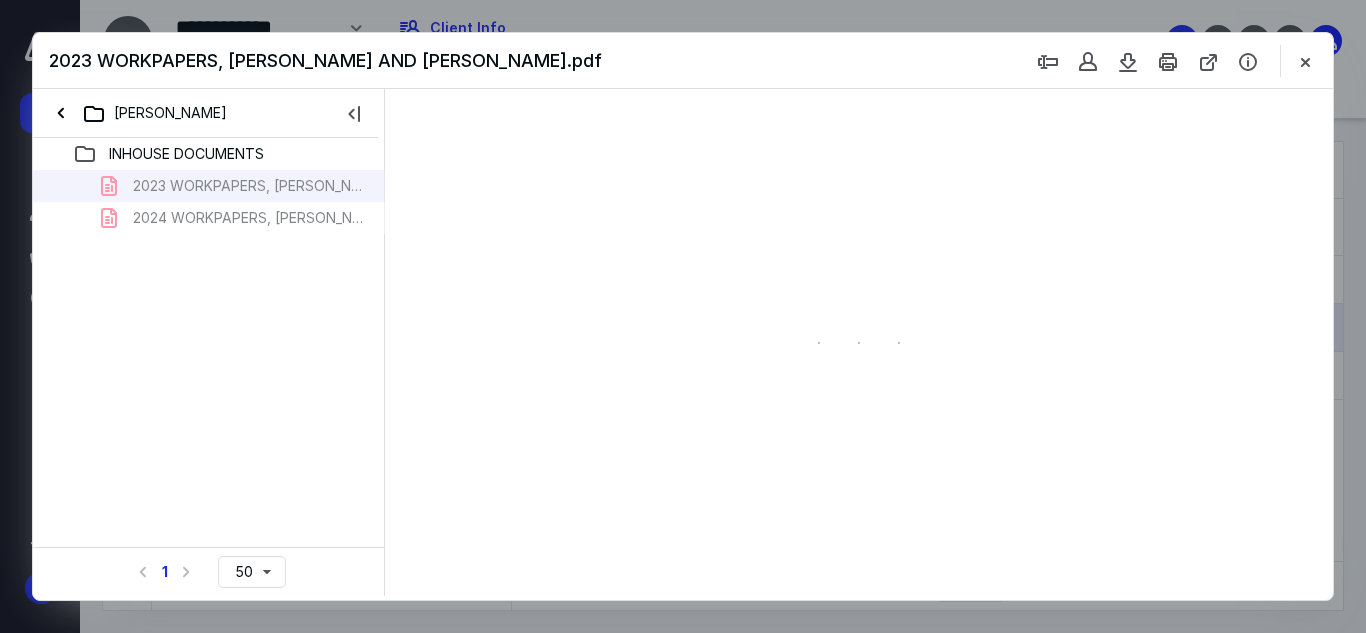 type on "153" 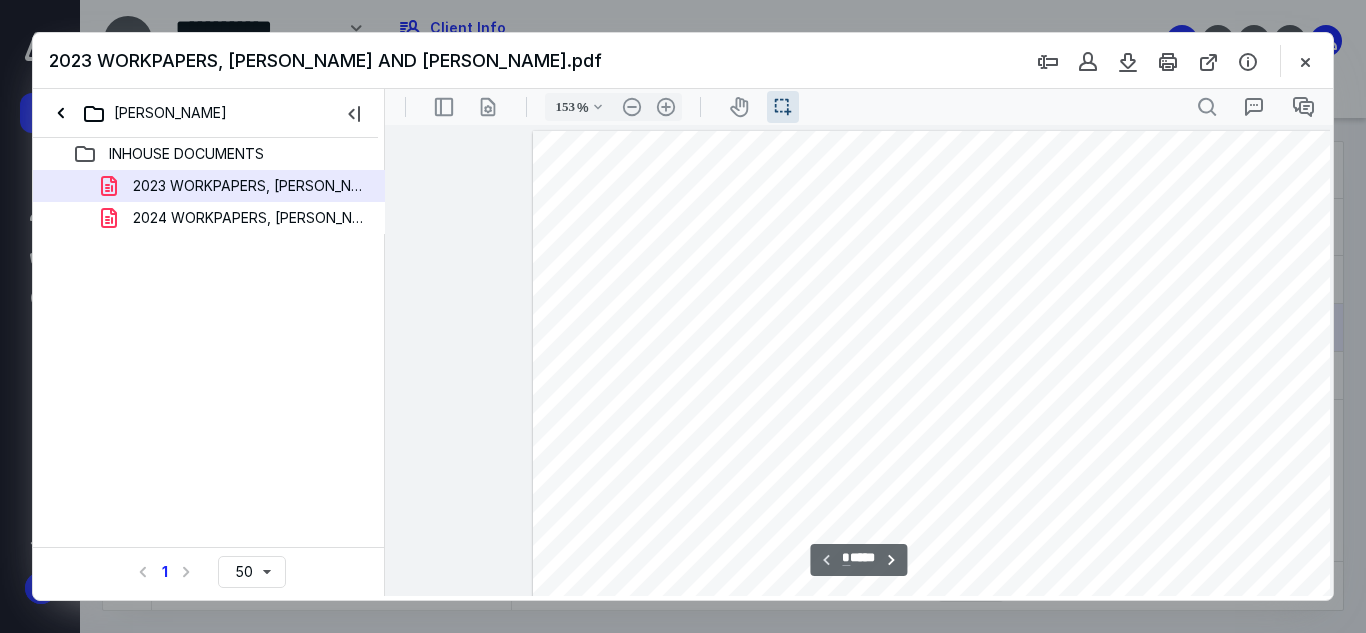 scroll, scrollTop: 42, scrollLeft: 140, axis: both 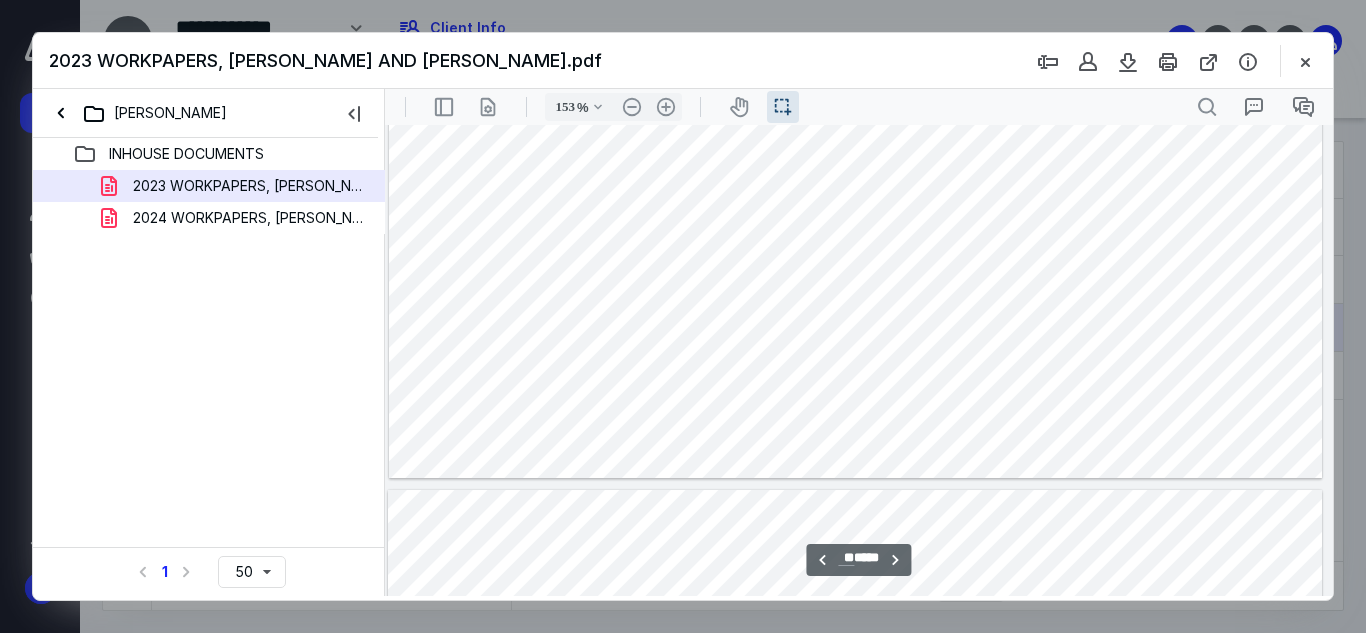 type on "**" 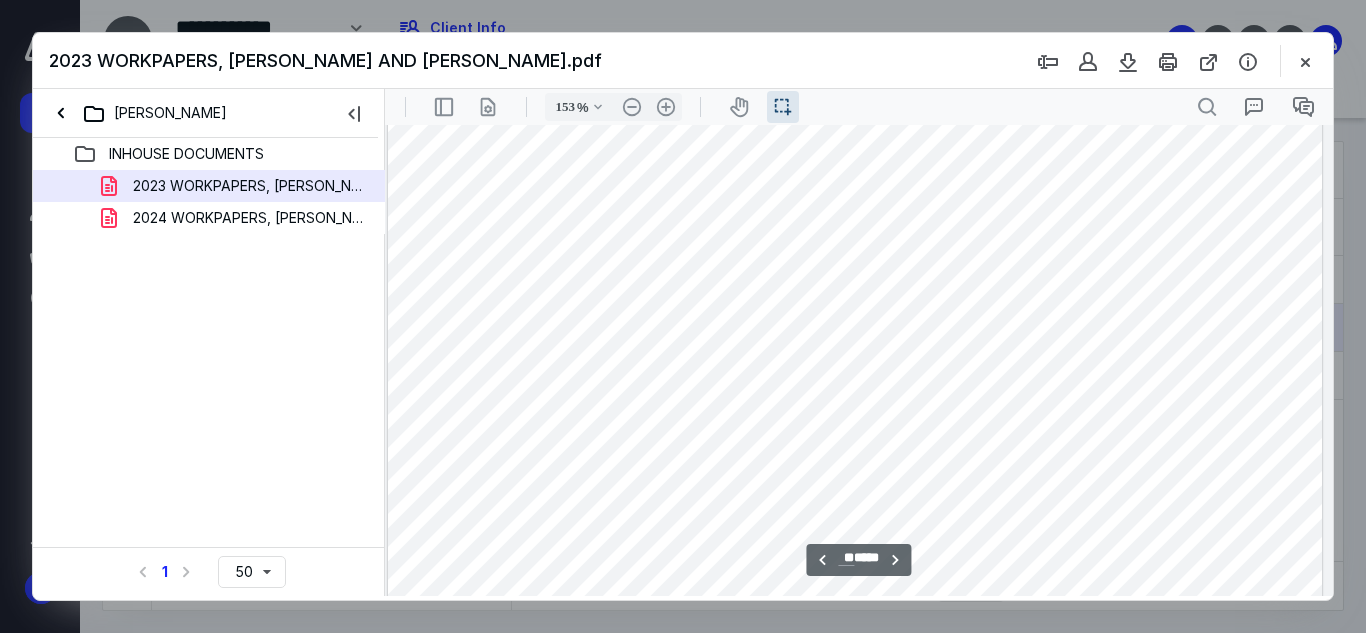 scroll, scrollTop: 20629, scrollLeft: 140, axis: both 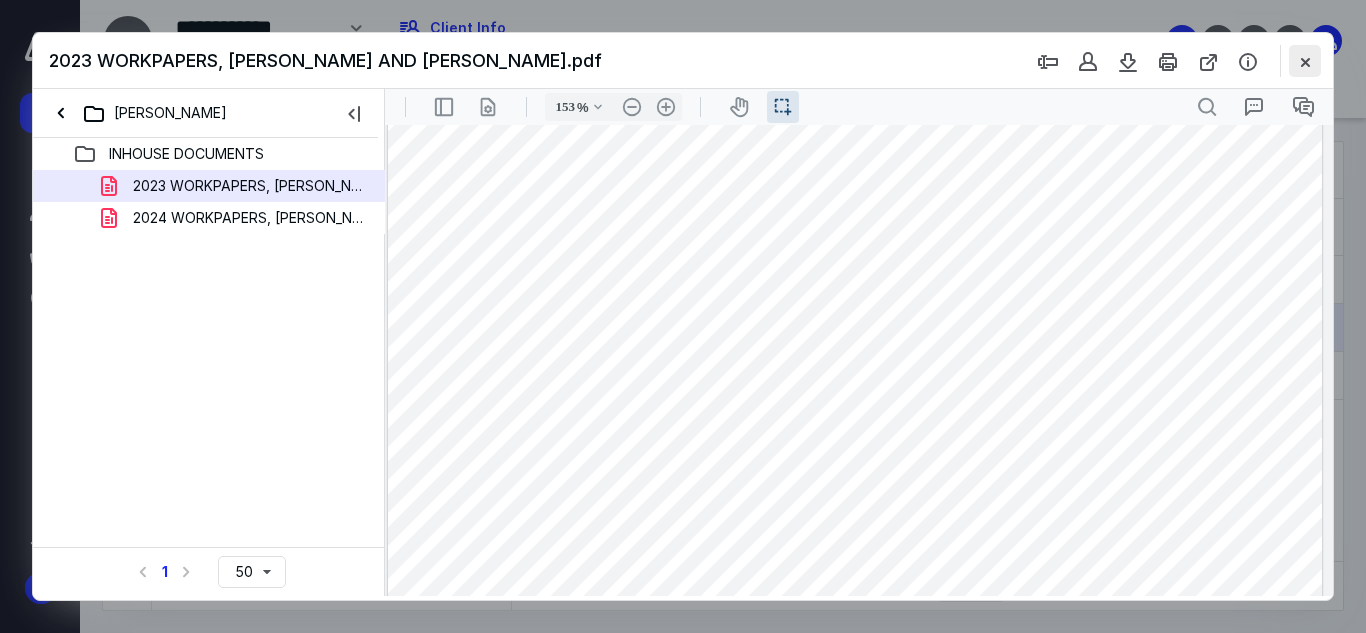 click at bounding box center (1305, 61) 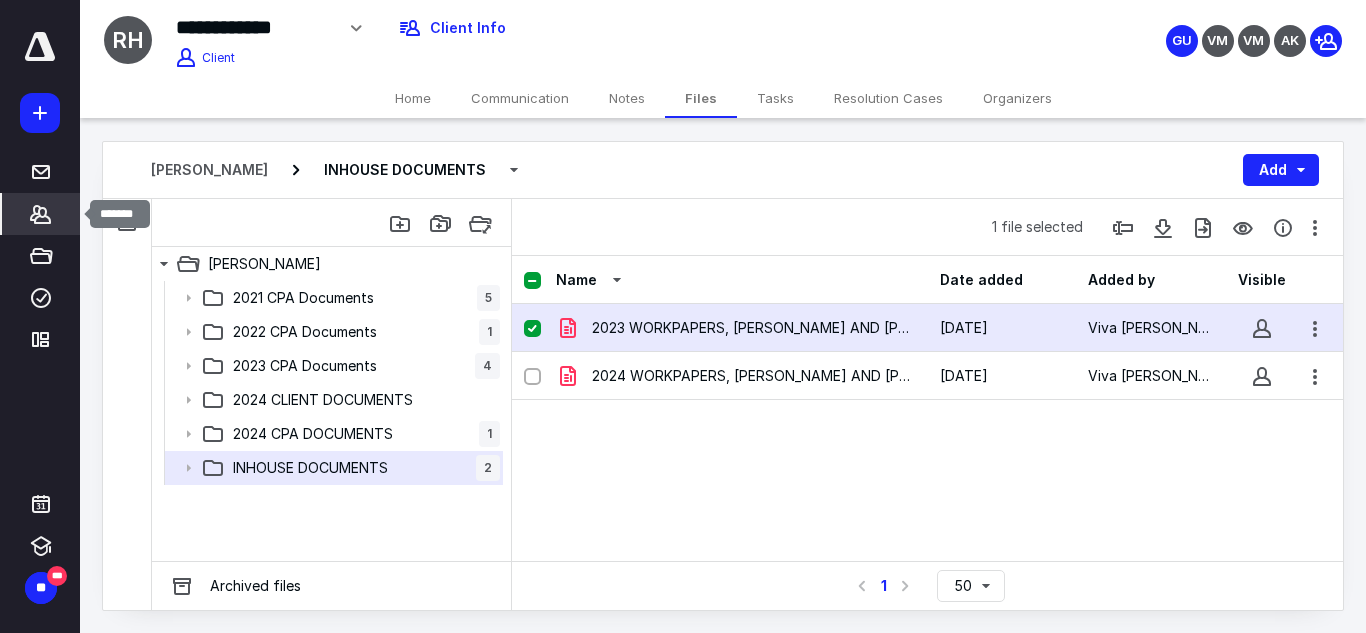 click 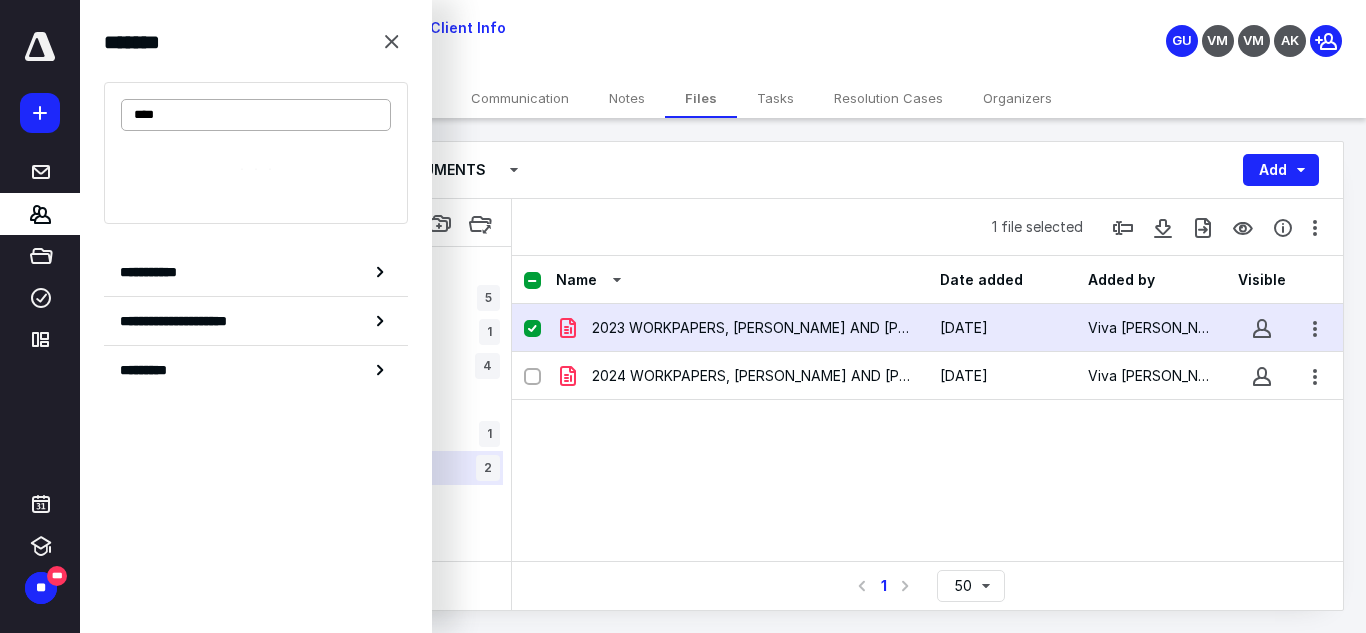 type on "****" 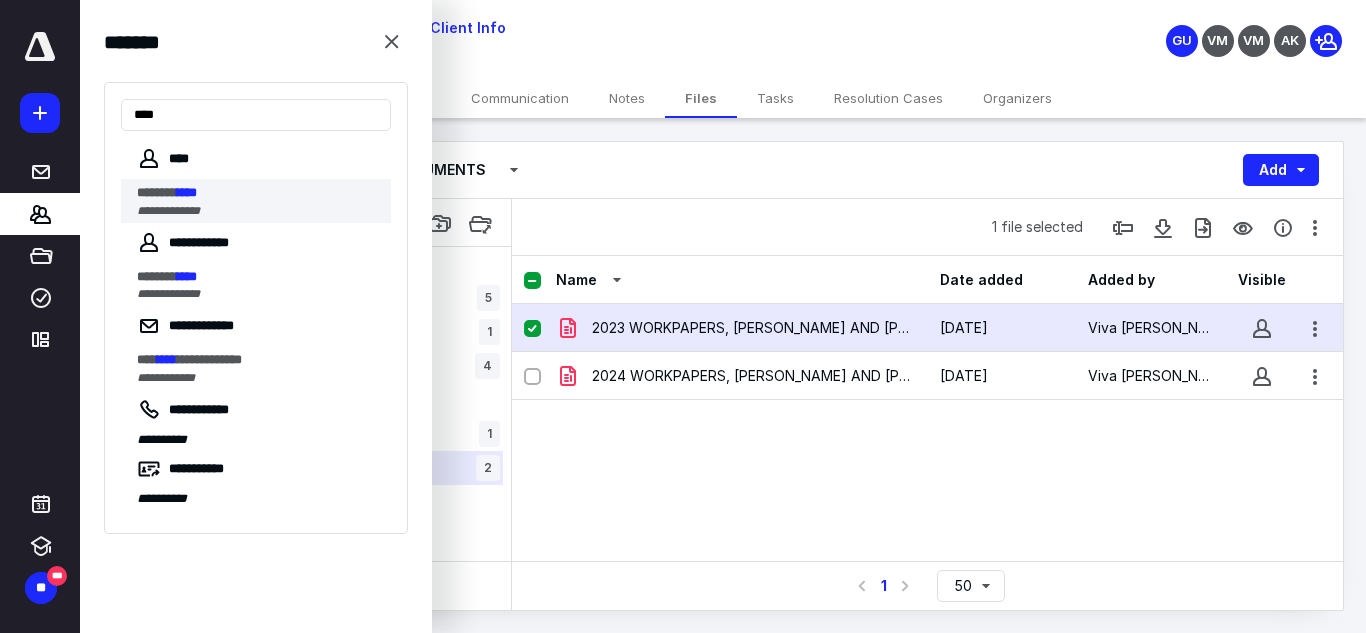 click on "*******" at bounding box center (157, 192) 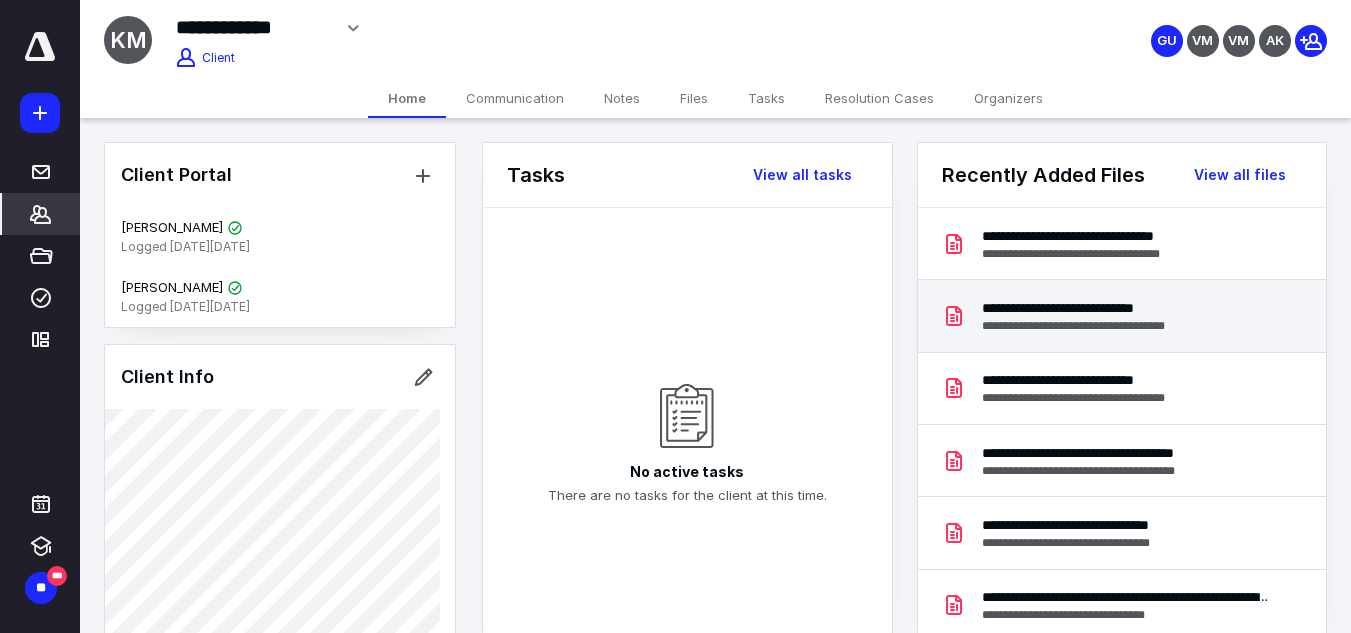 click on "**********" at bounding box center [1094, 308] 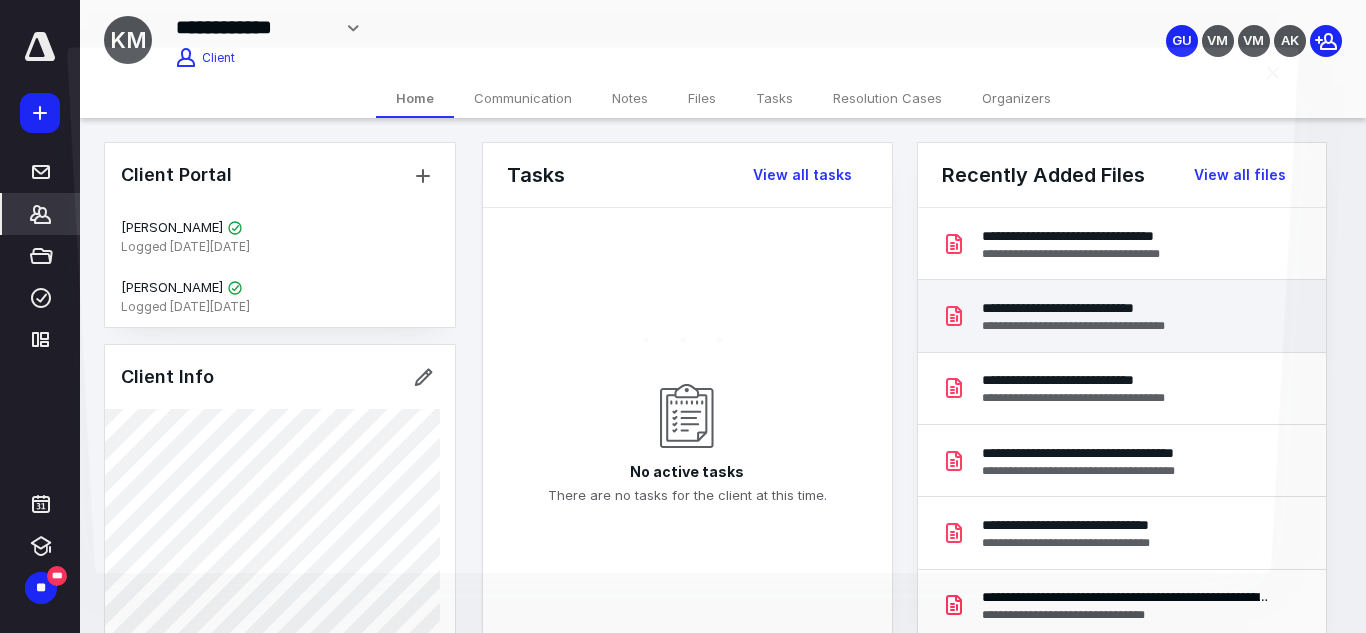 click at bounding box center [682, 334] 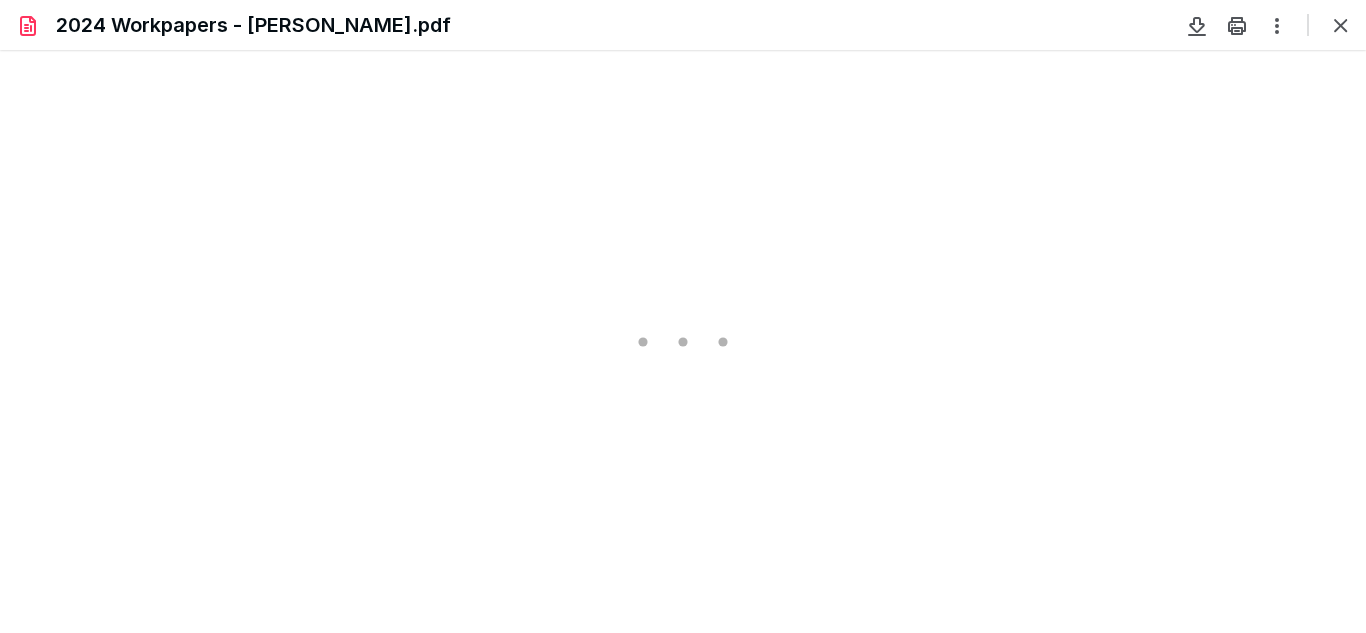scroll, scrollTop: 0, scrollLeft: 0, axis: both 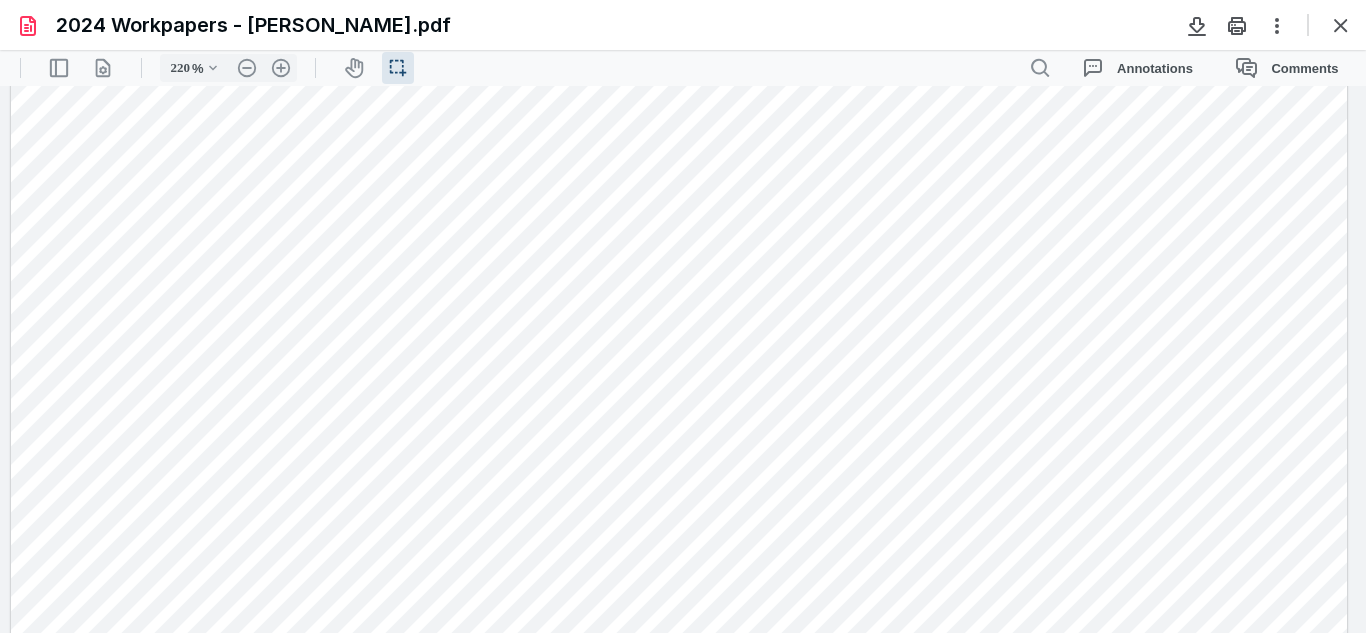 drag, startPoint x: 1362, startPoint y: 90, endPoint x: 1354, endPoint y: 112, distance: 23.409399 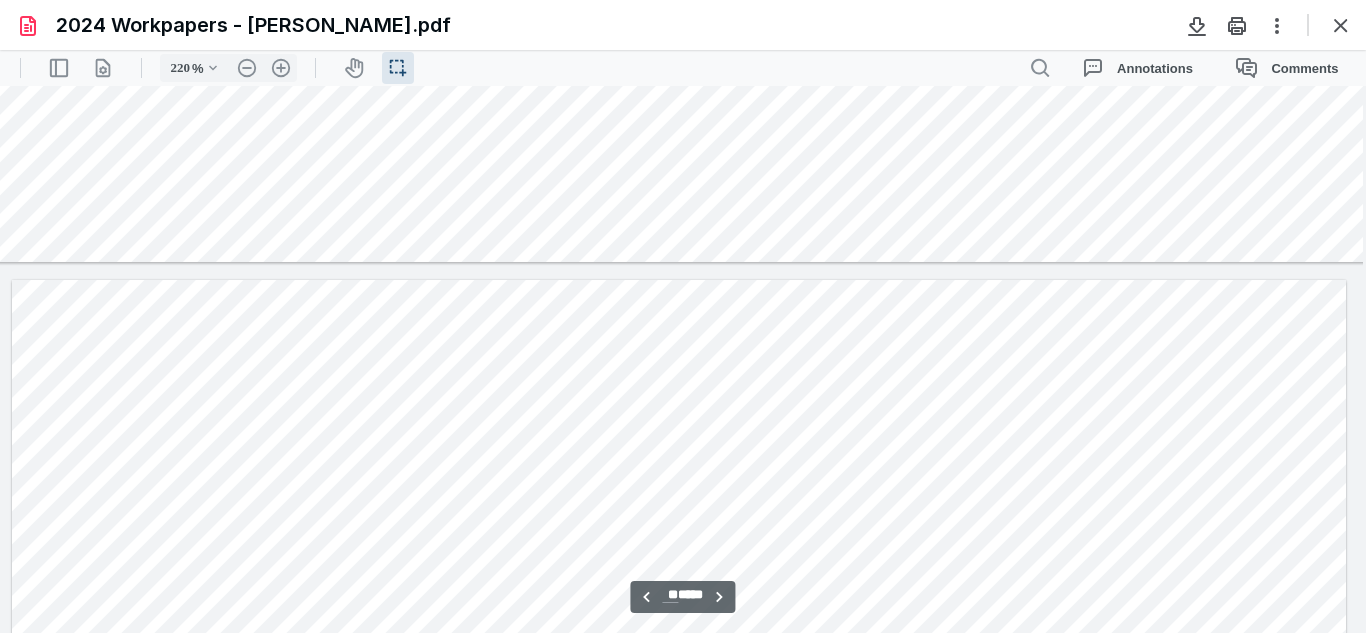 type on "**" 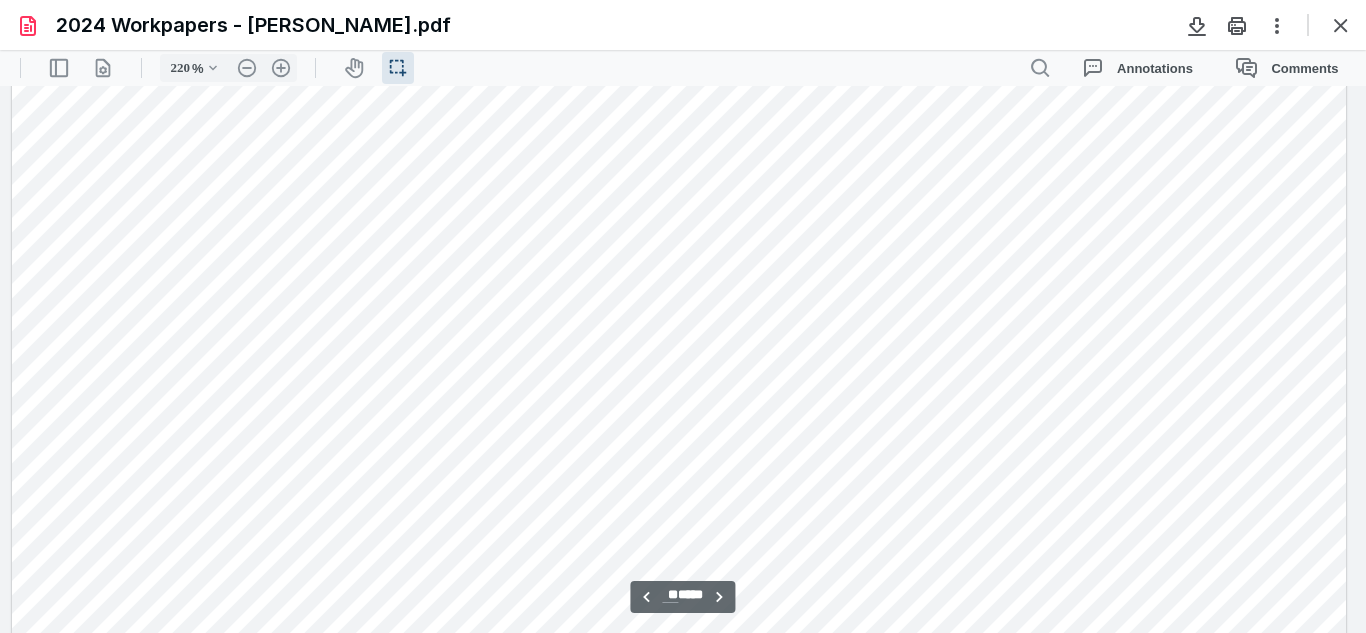 scroll, scrollTop: 21174, scrollLeft: 191, axis: both 